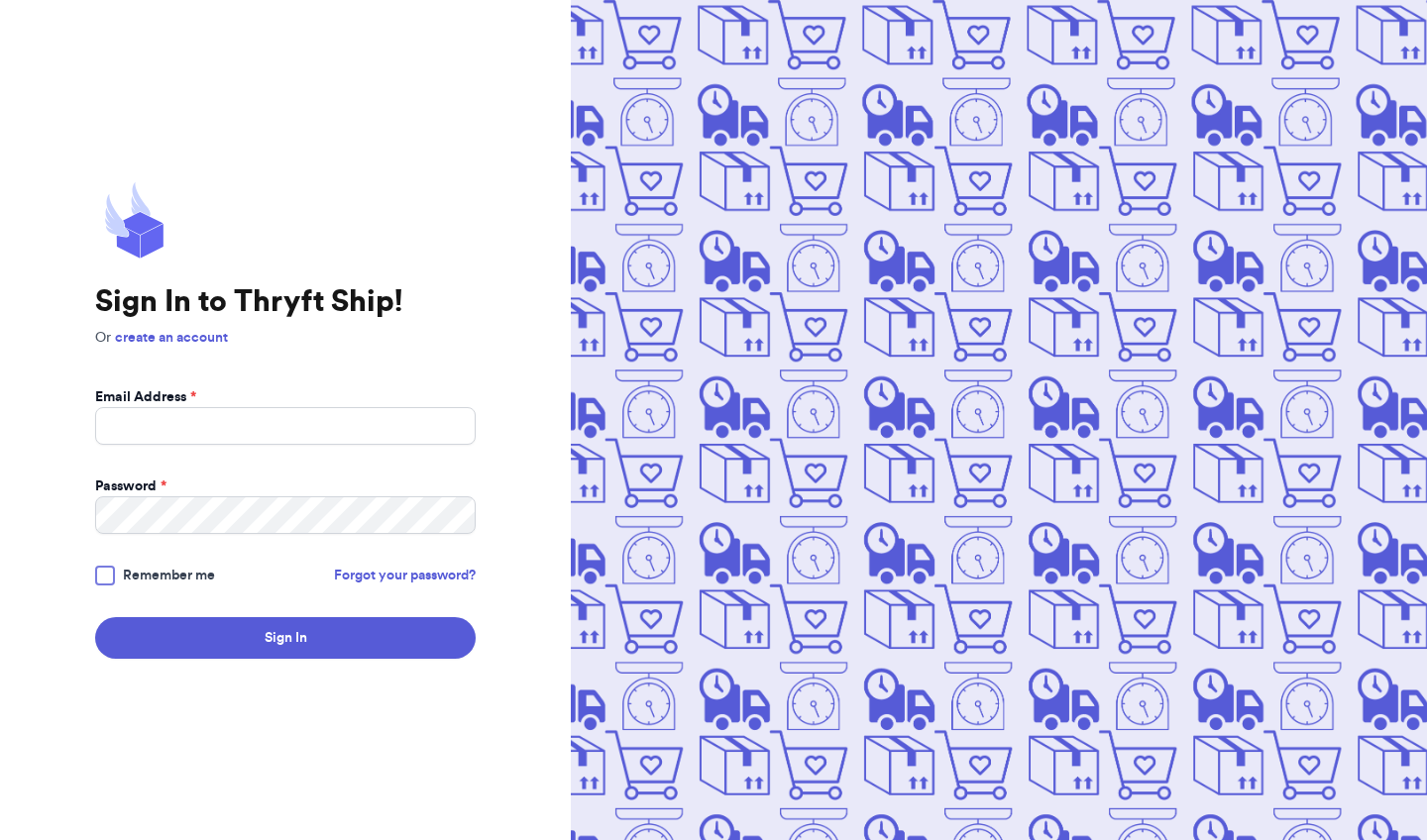 scroll, scrollTop: 0, scrollLeft: 0, axis: both 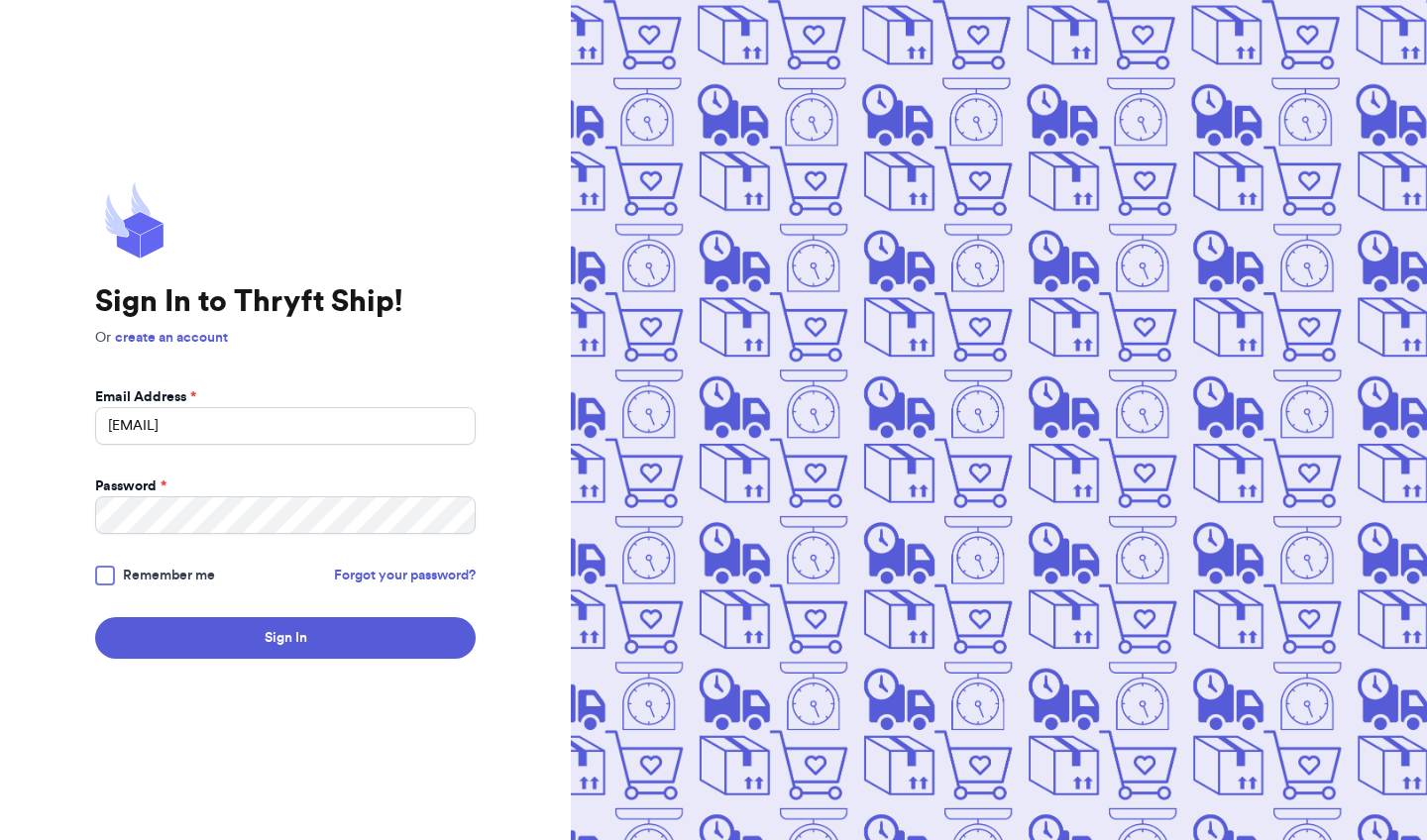 type on "[EMAIL]" 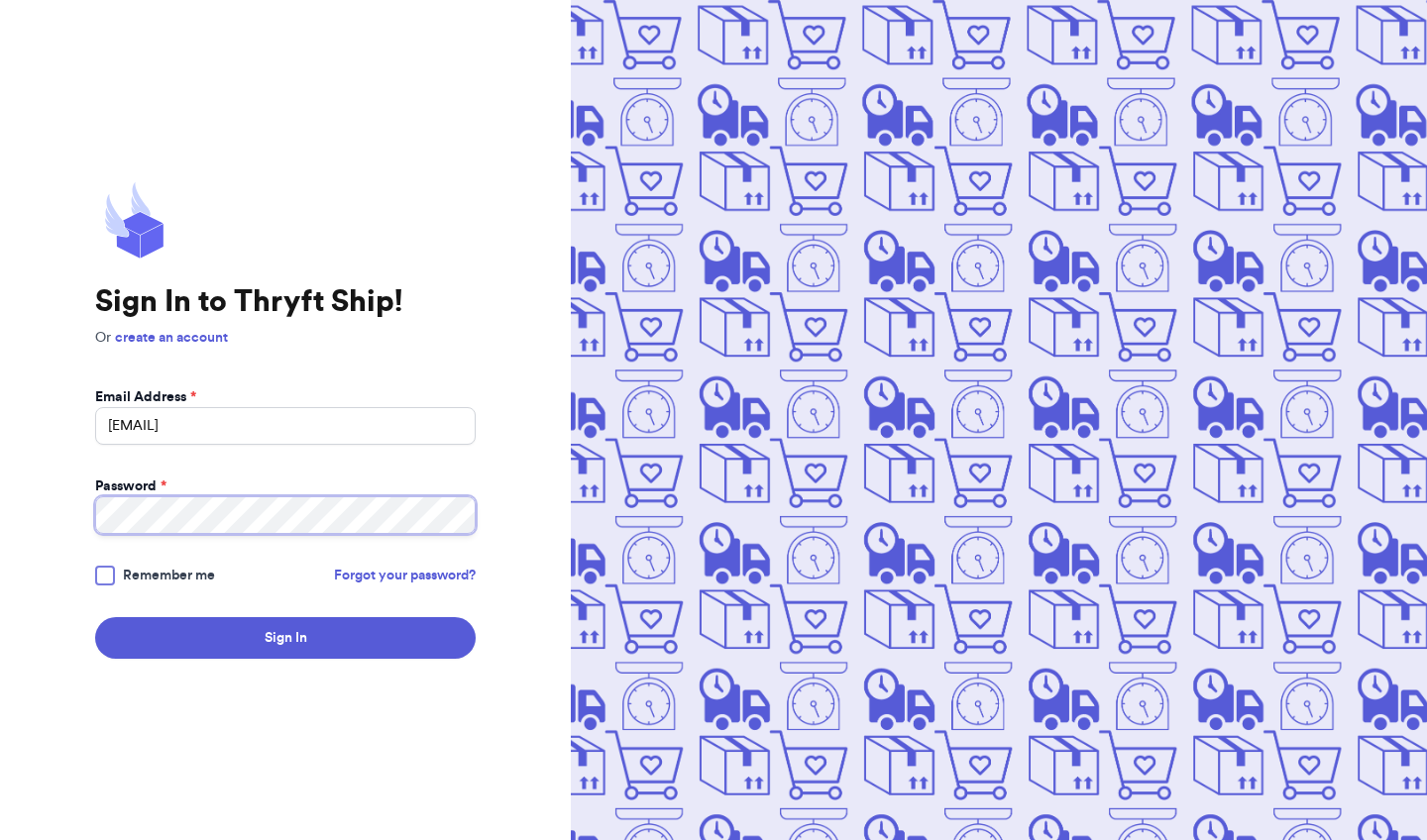 click on "Sign In" at bounding box center [285, 638] 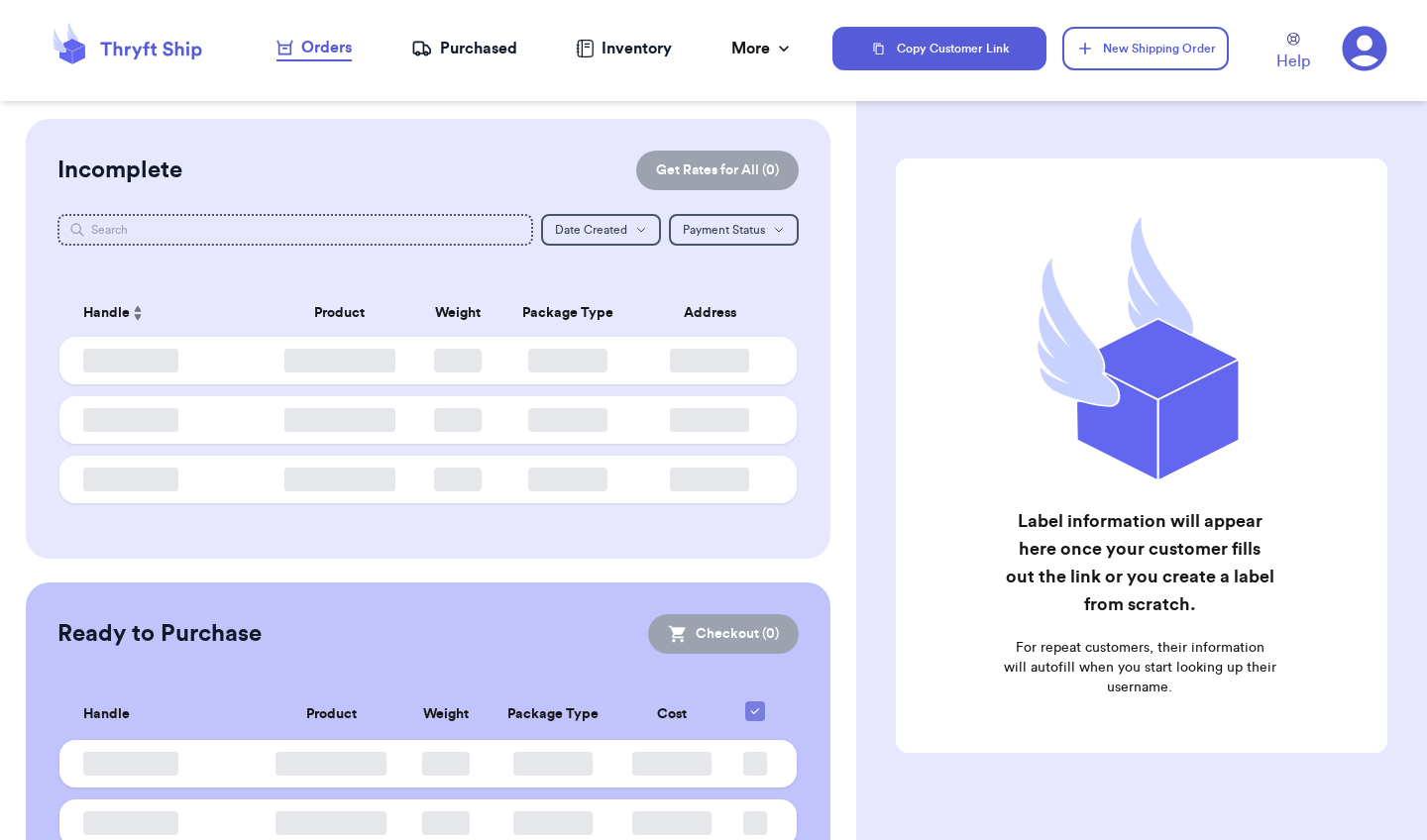 scroll, scrollTop: 0, scrollLeft: 0, axis: both 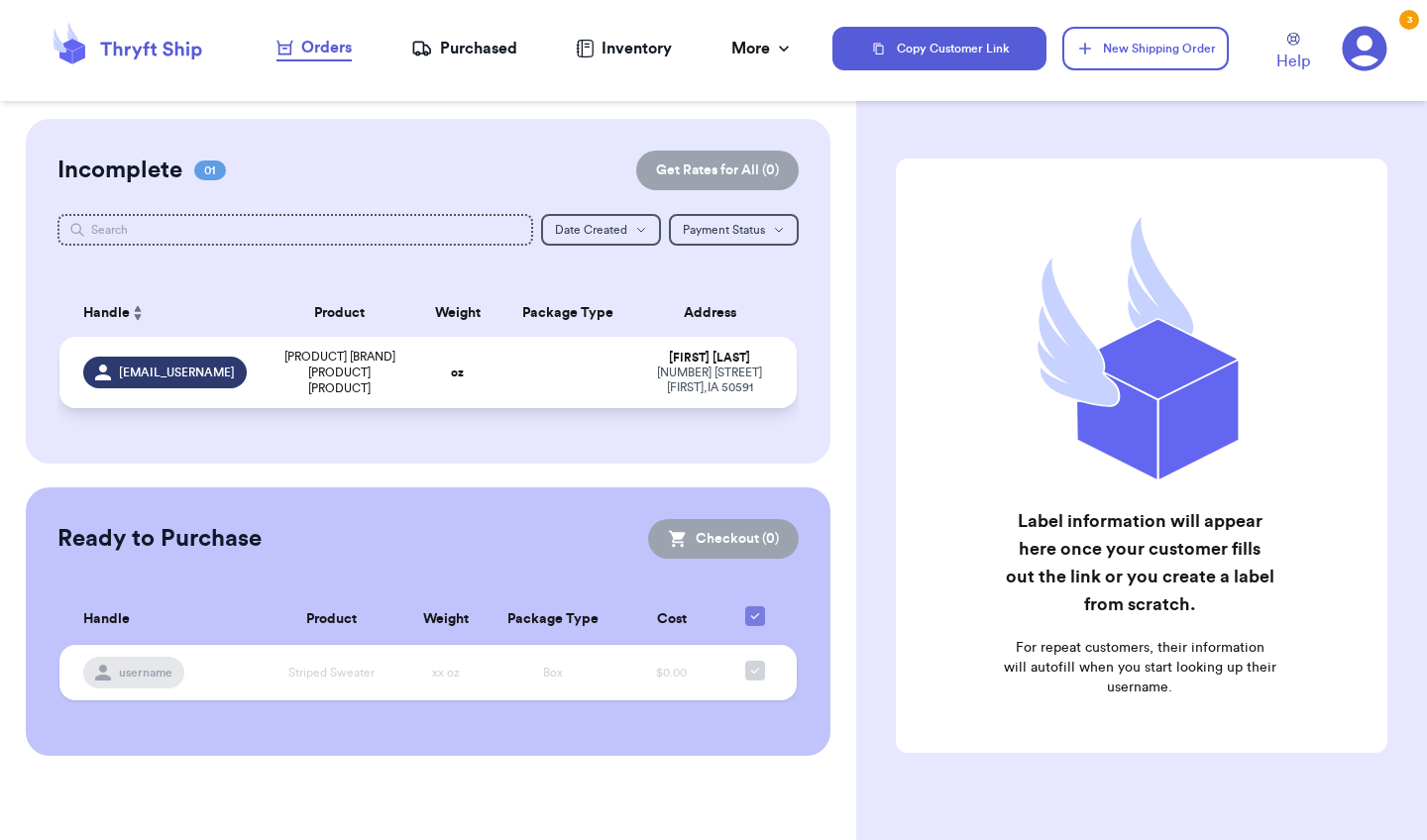 click at bounding box center [568, 372] 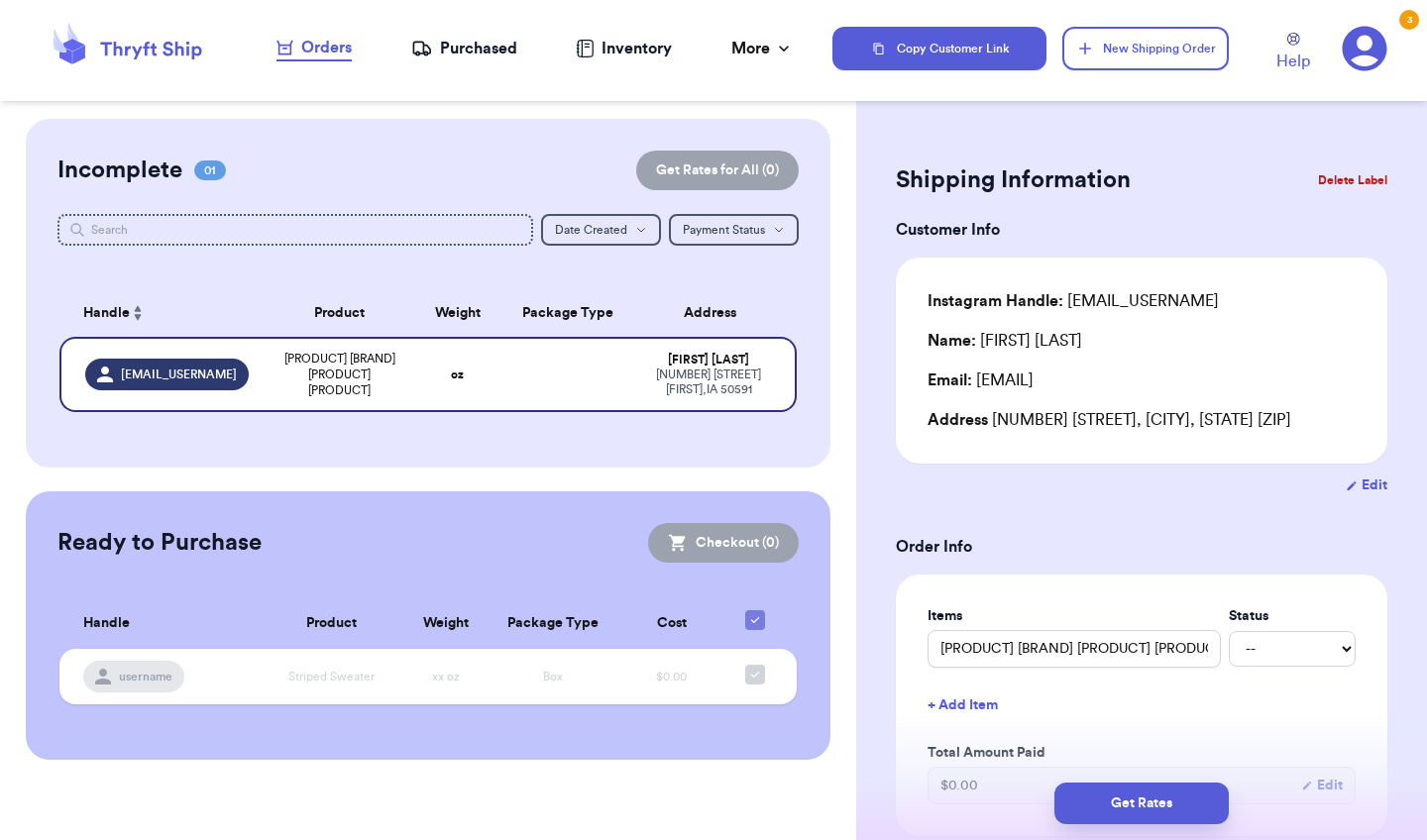 click on "Customer Info" at bounding box center (1142, 230) 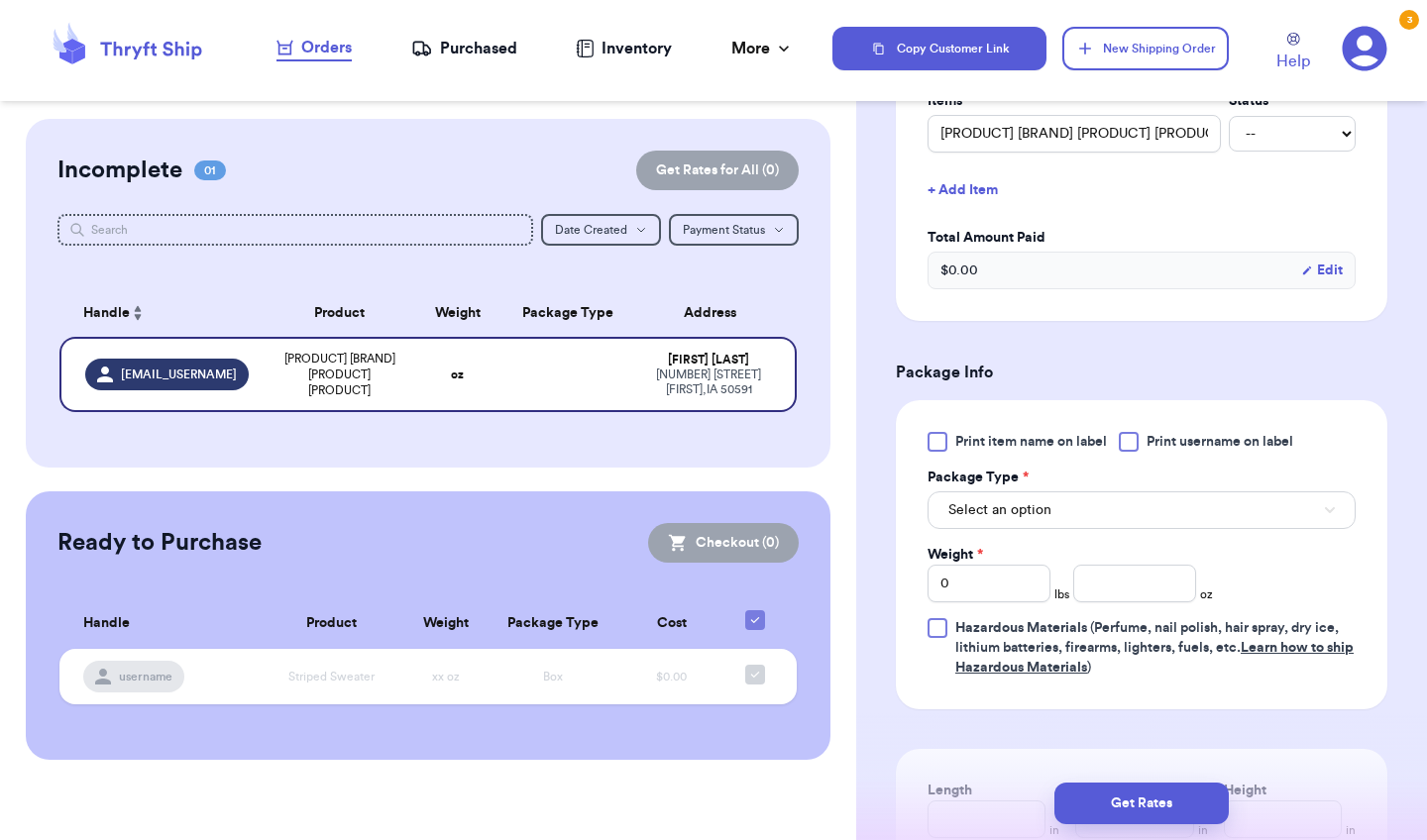 scroll, scrollTop: 555, scrollLeft: 0, axis: vertical 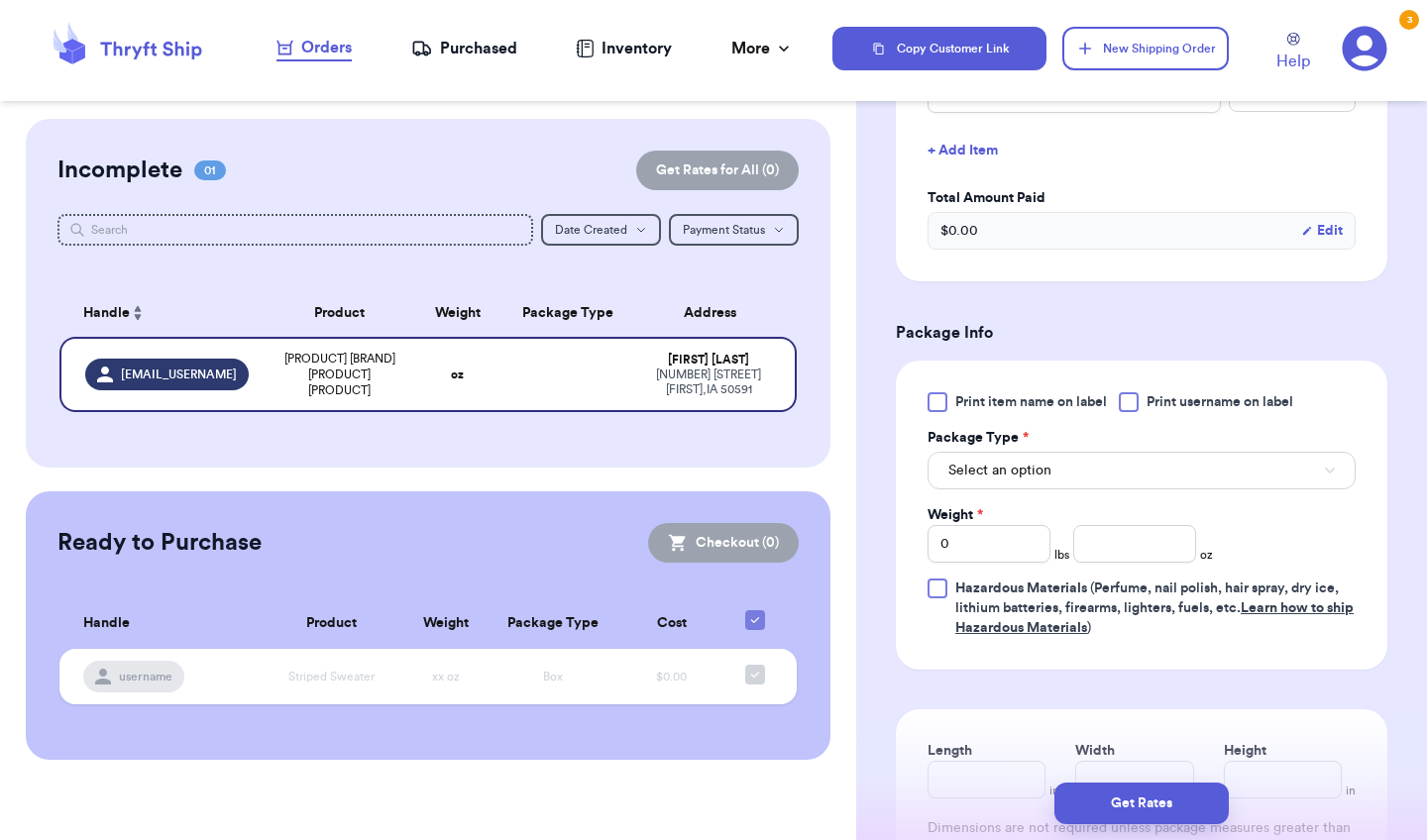 click on "$ 0.00 Edit" at bounding box center [1142, 231] 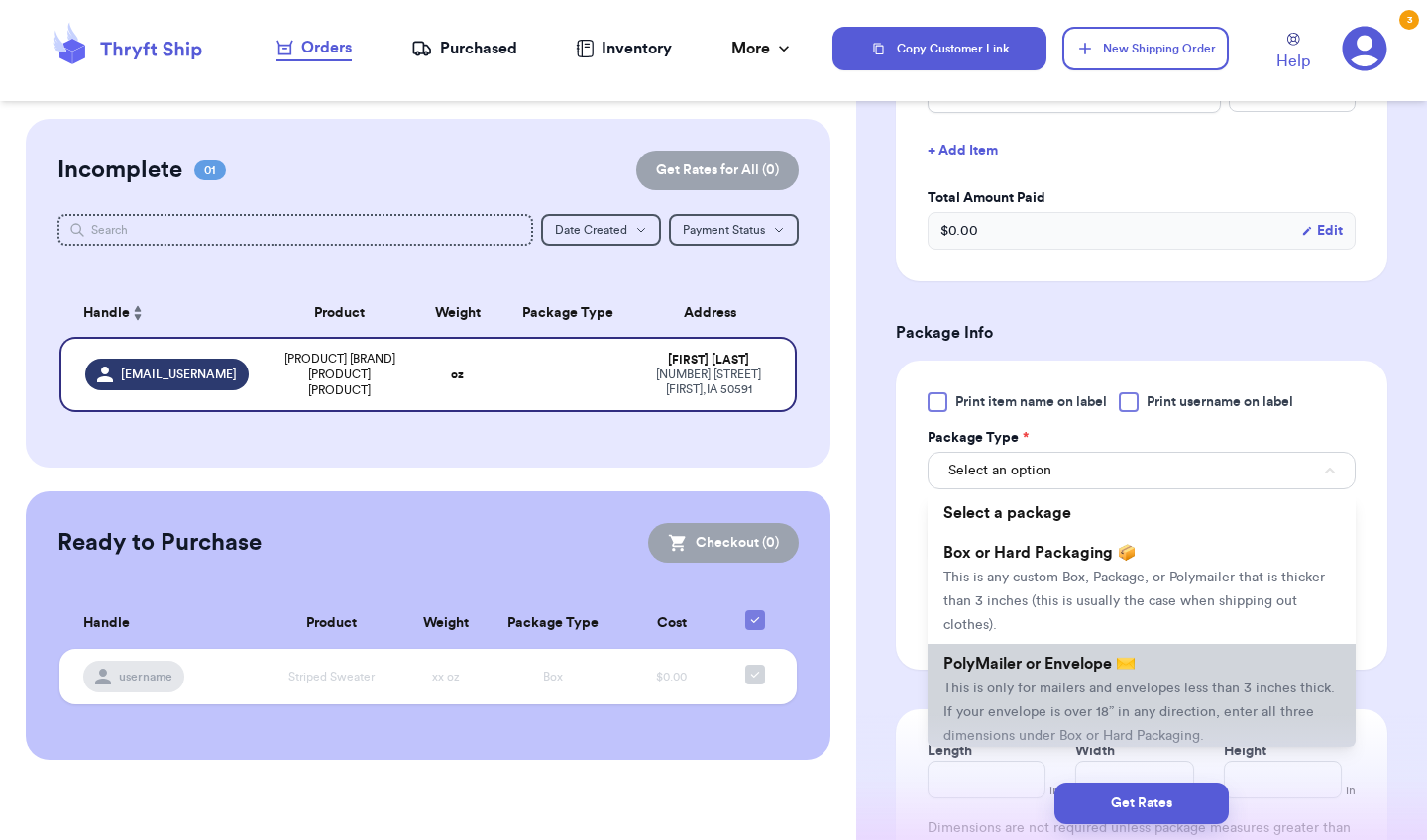 click on "PolyMailer or Envelope ✉️ This is only for mailers and envelopes less than 3 inches thick. If your envelope is over 18” in any direction, enter all three dimensions under Box or Hard Packaging." at bounding box center [1142, 699] 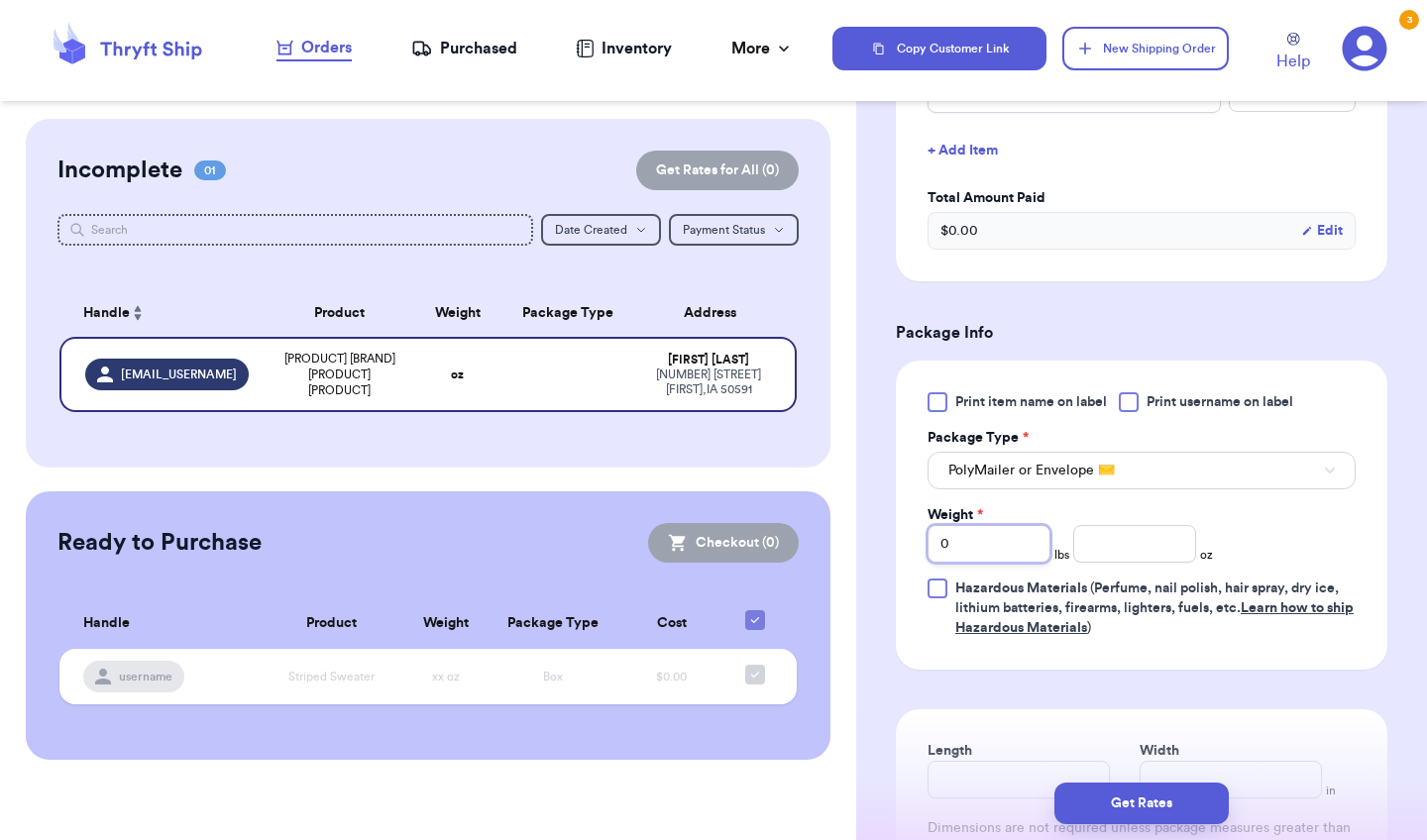 type 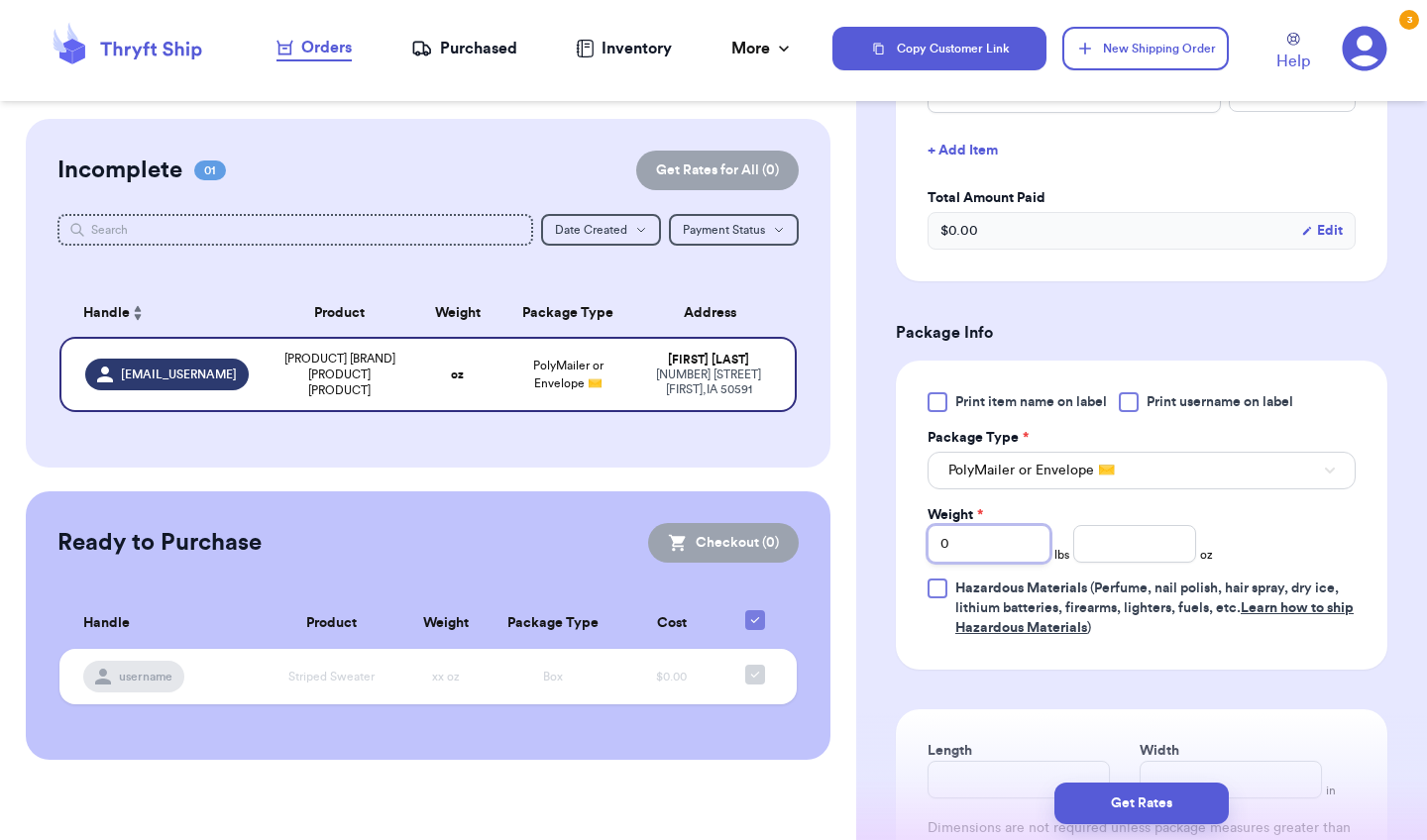 type 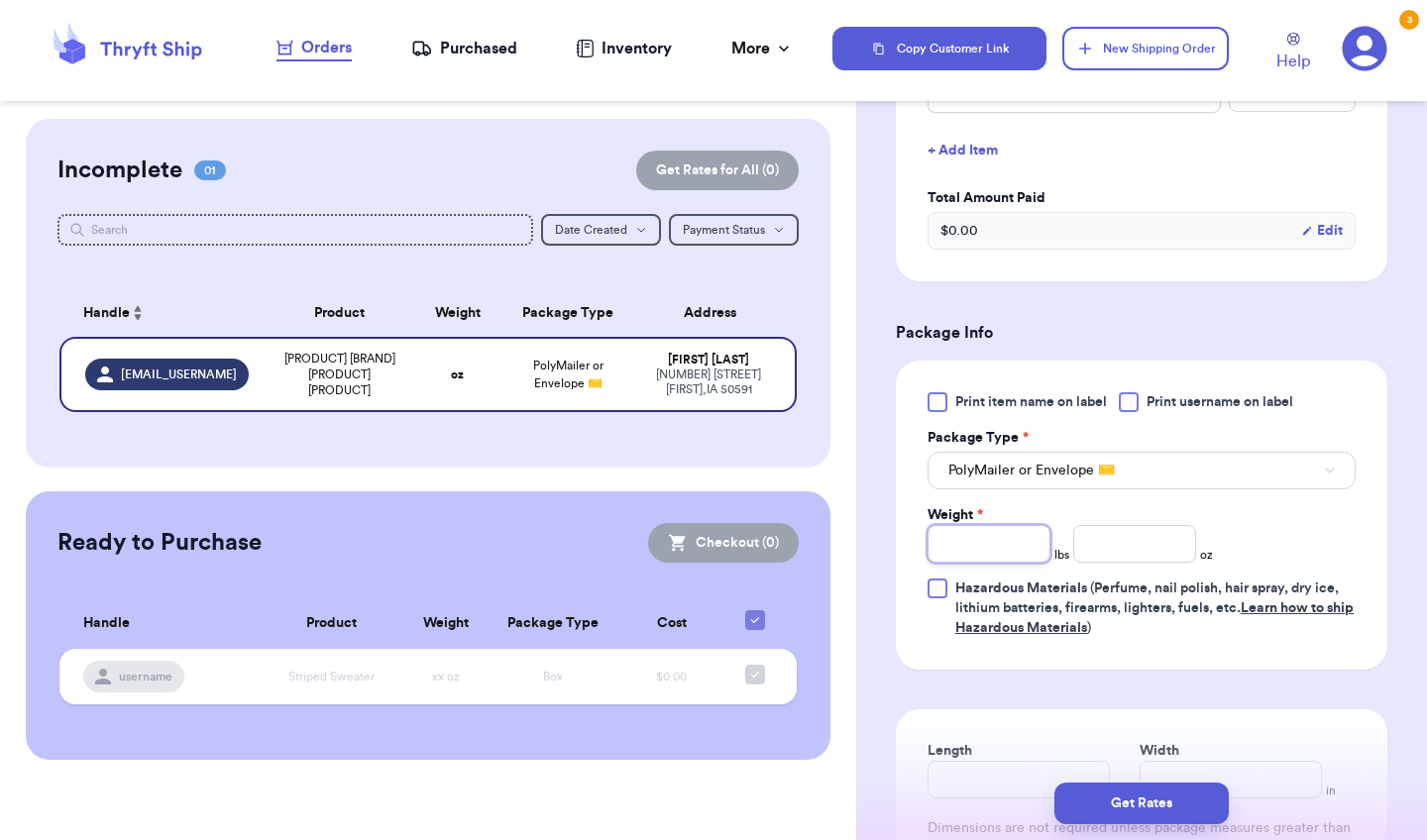 type on "2" 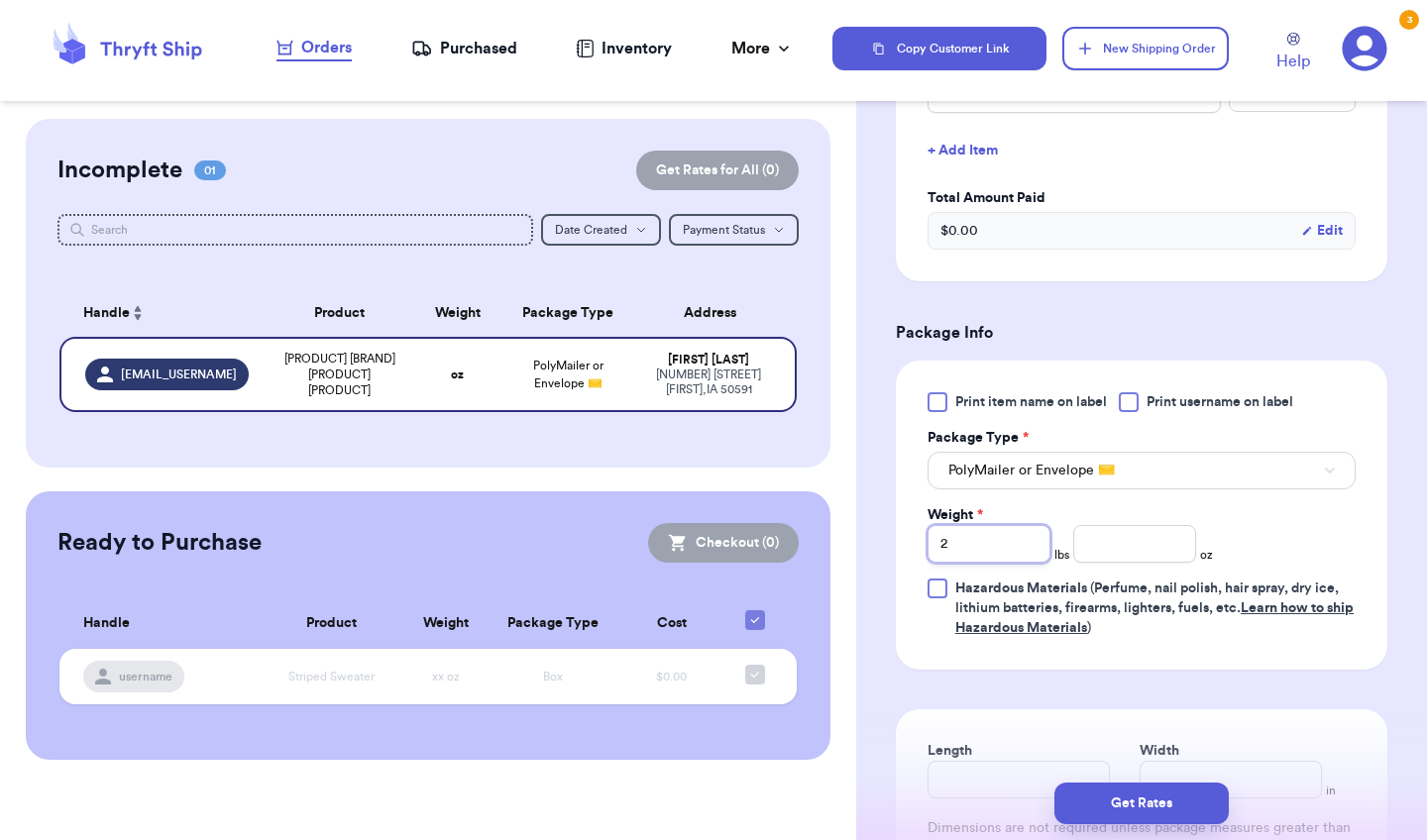 type 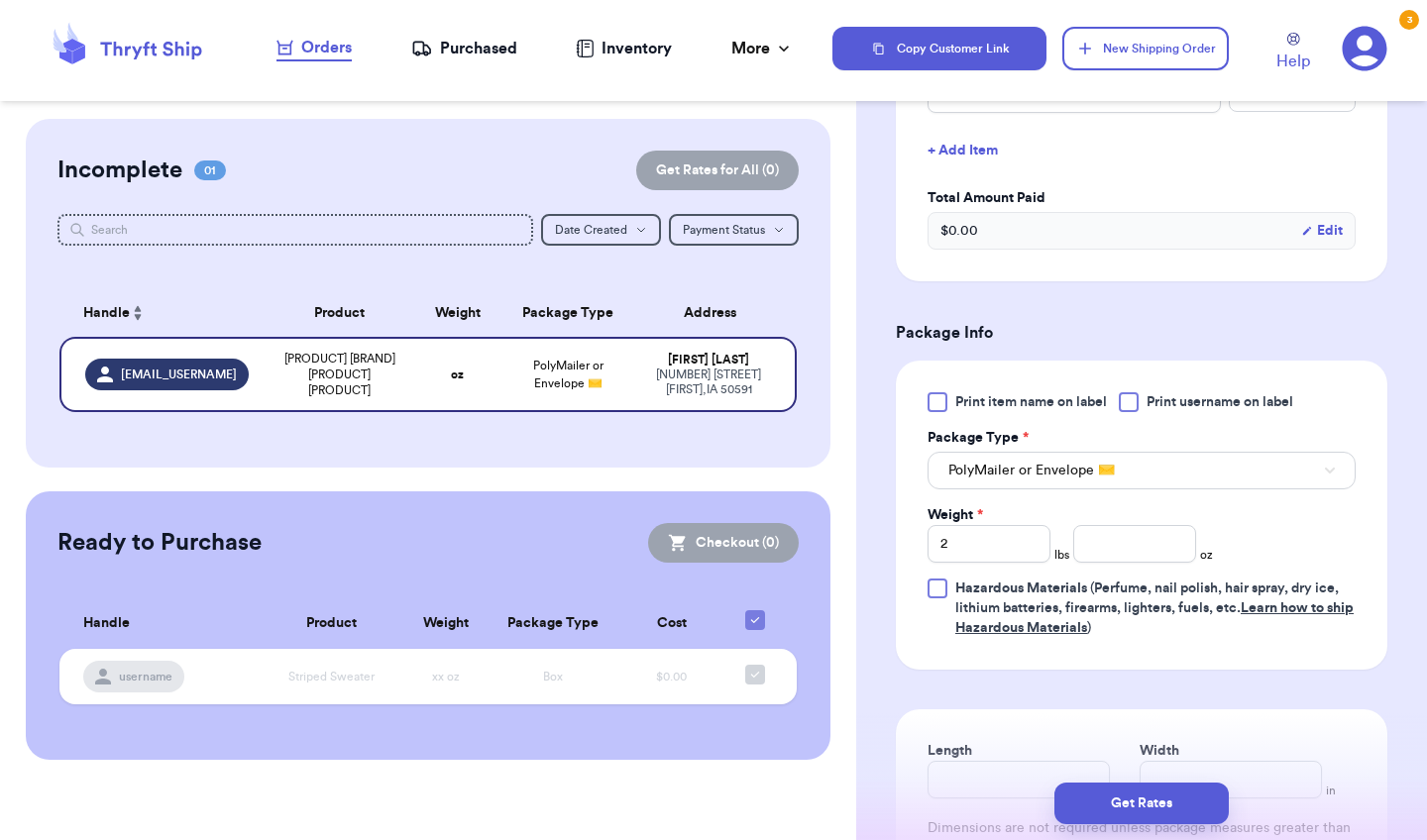 click on "Print item name on label Print username on label Package Type * PolyMailer or Envelope ✉️ Weight * 2 lbs oz Hazardous Materials   (Perfume, nail polish, hair spray, dry ice, lithium batteries, firearms, lighters, fuels, etc.  Learn how to ship Hazardous Materials )" at bounding box center (1142, 515) 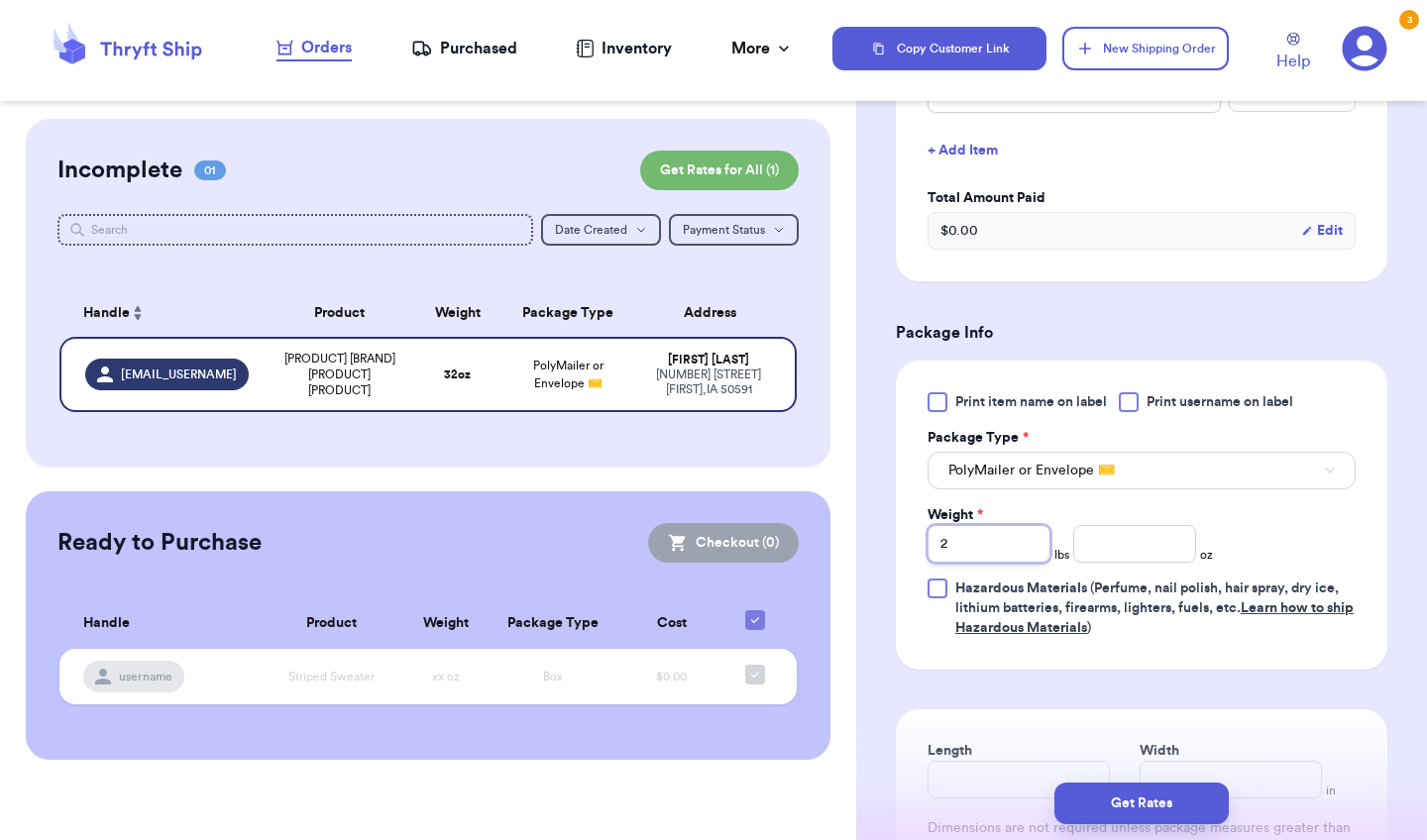 click on "2" at bounding box center (989, 544) 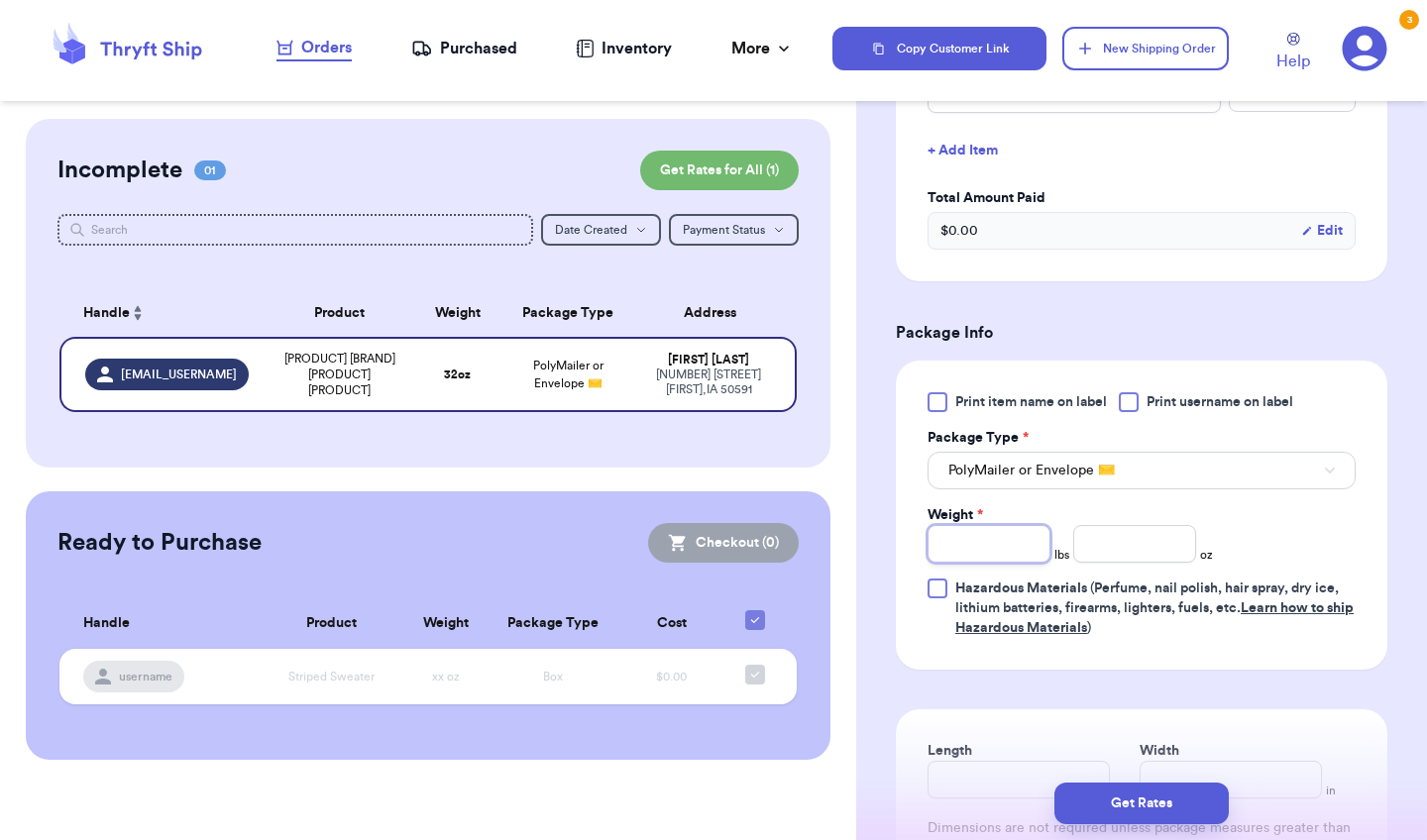 type 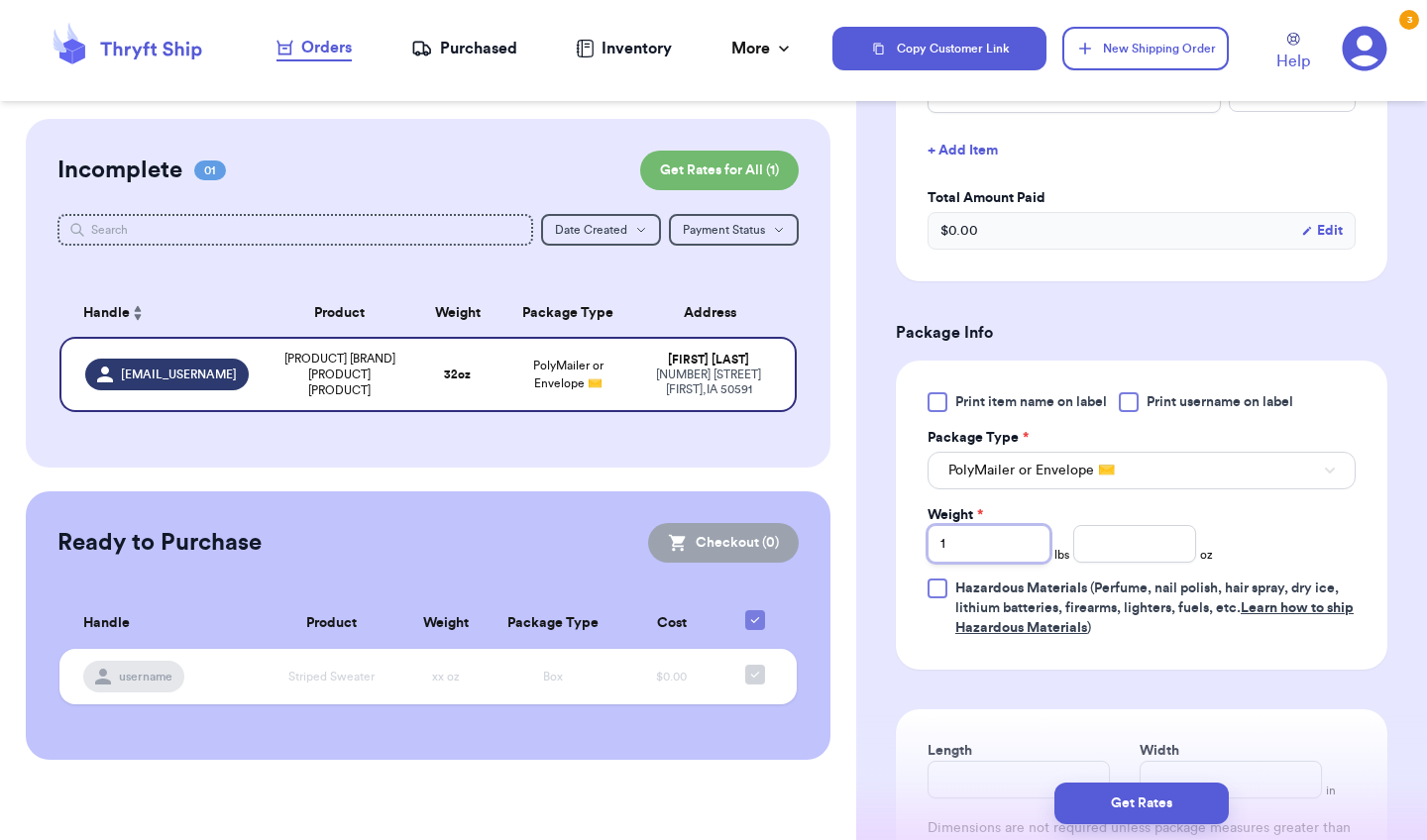 type 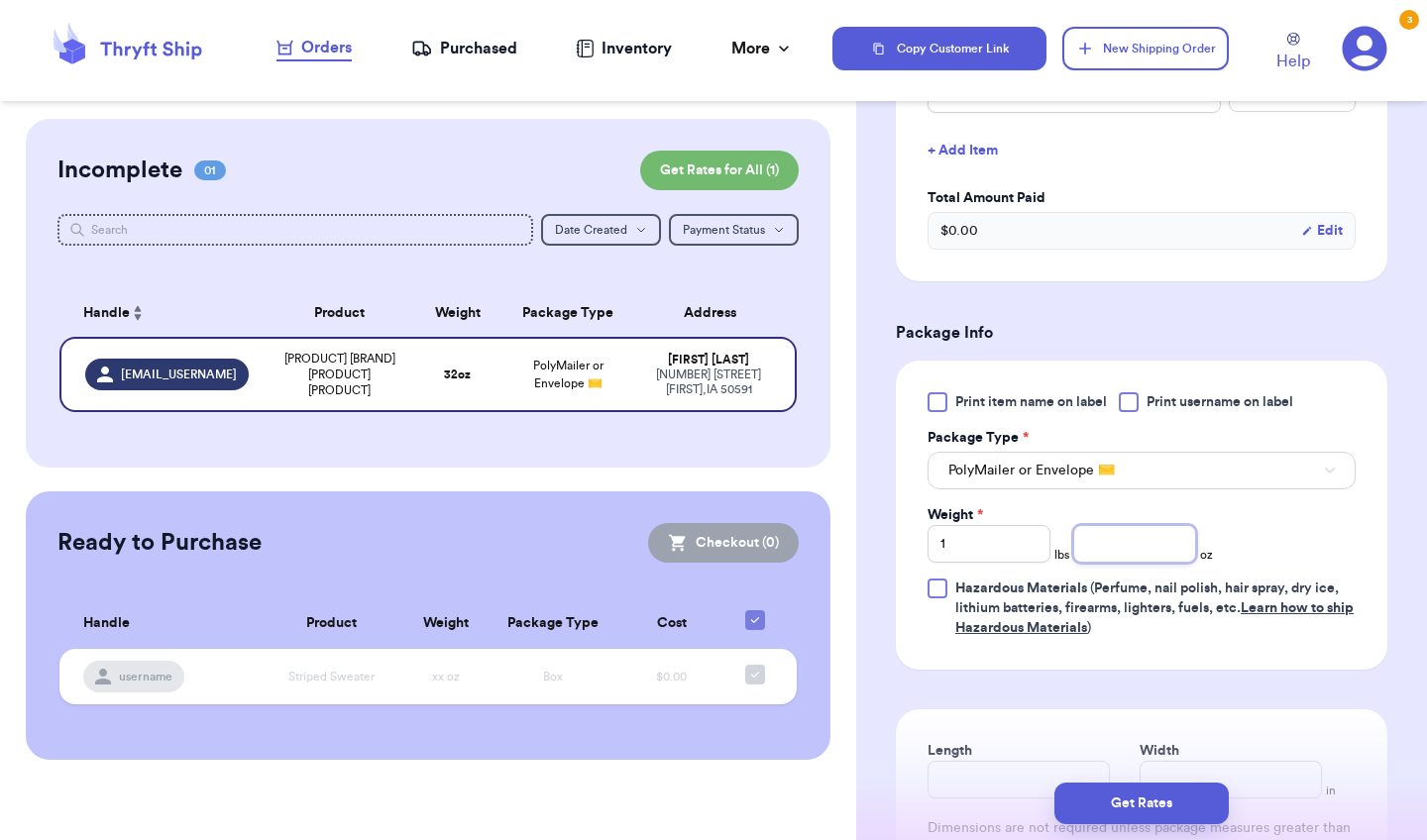 click at bounding box center [1135, 544] 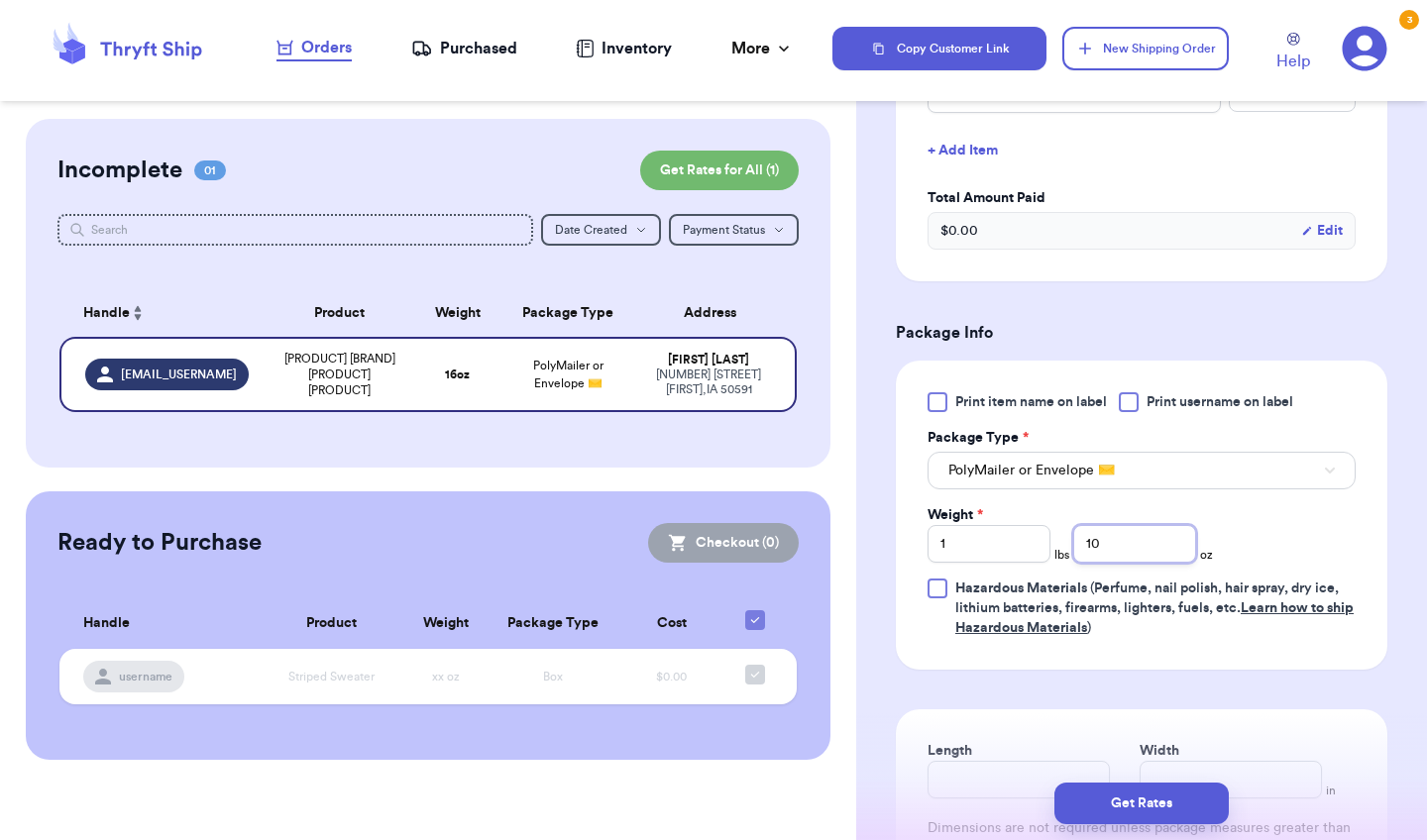 type on "10" 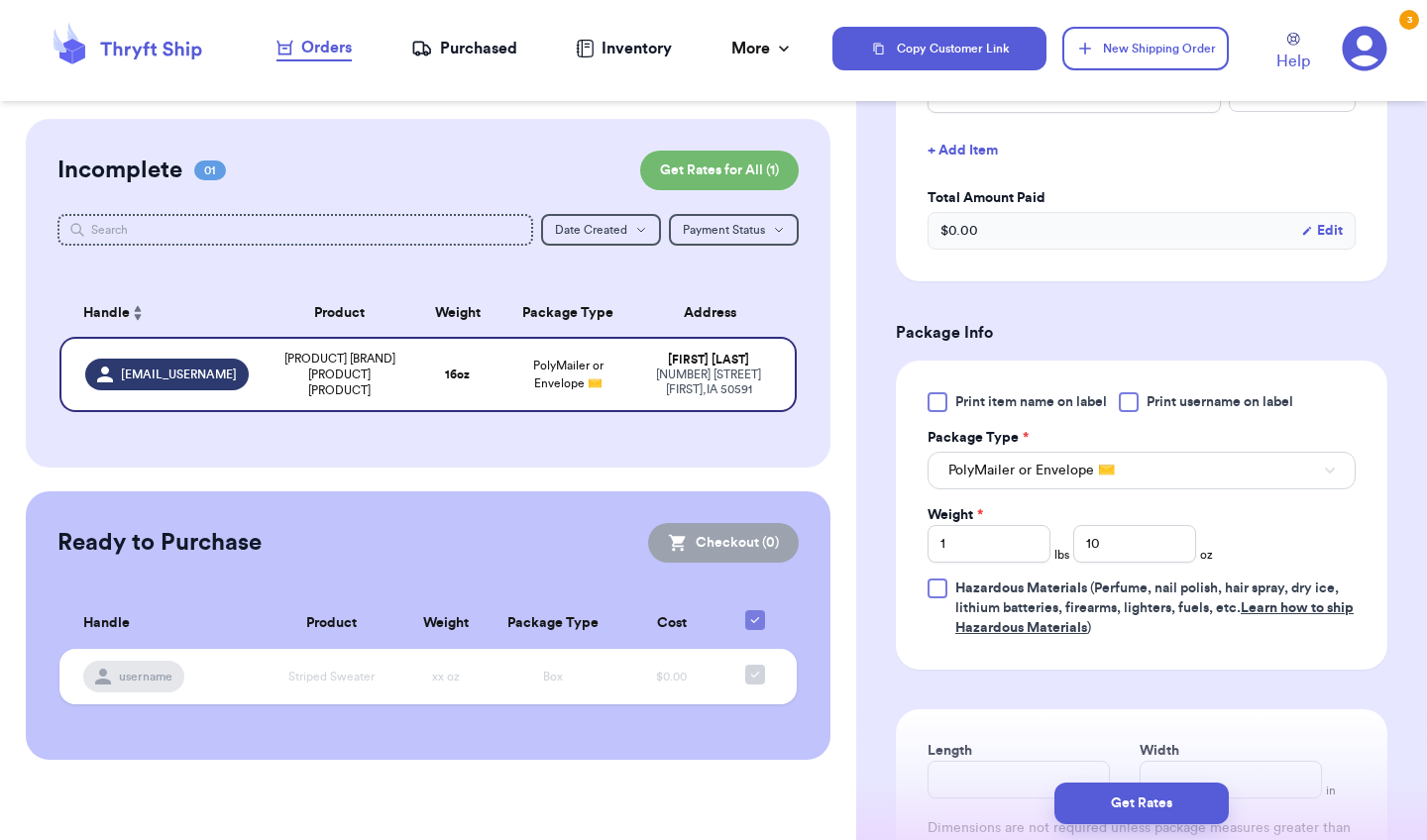 click on "Print item name on label Print username on label Package Type * PolyMailer or Envelope ✉️ Weight * 1 lbs 10 oz Hazardous Materials   (Perfume, nail polish, hair spray, dry ice, lithium batteries, firearms, lighters, fuels, etc.  Learn how to ship Hazardous Materials )" at bounding box center [1142, 515] 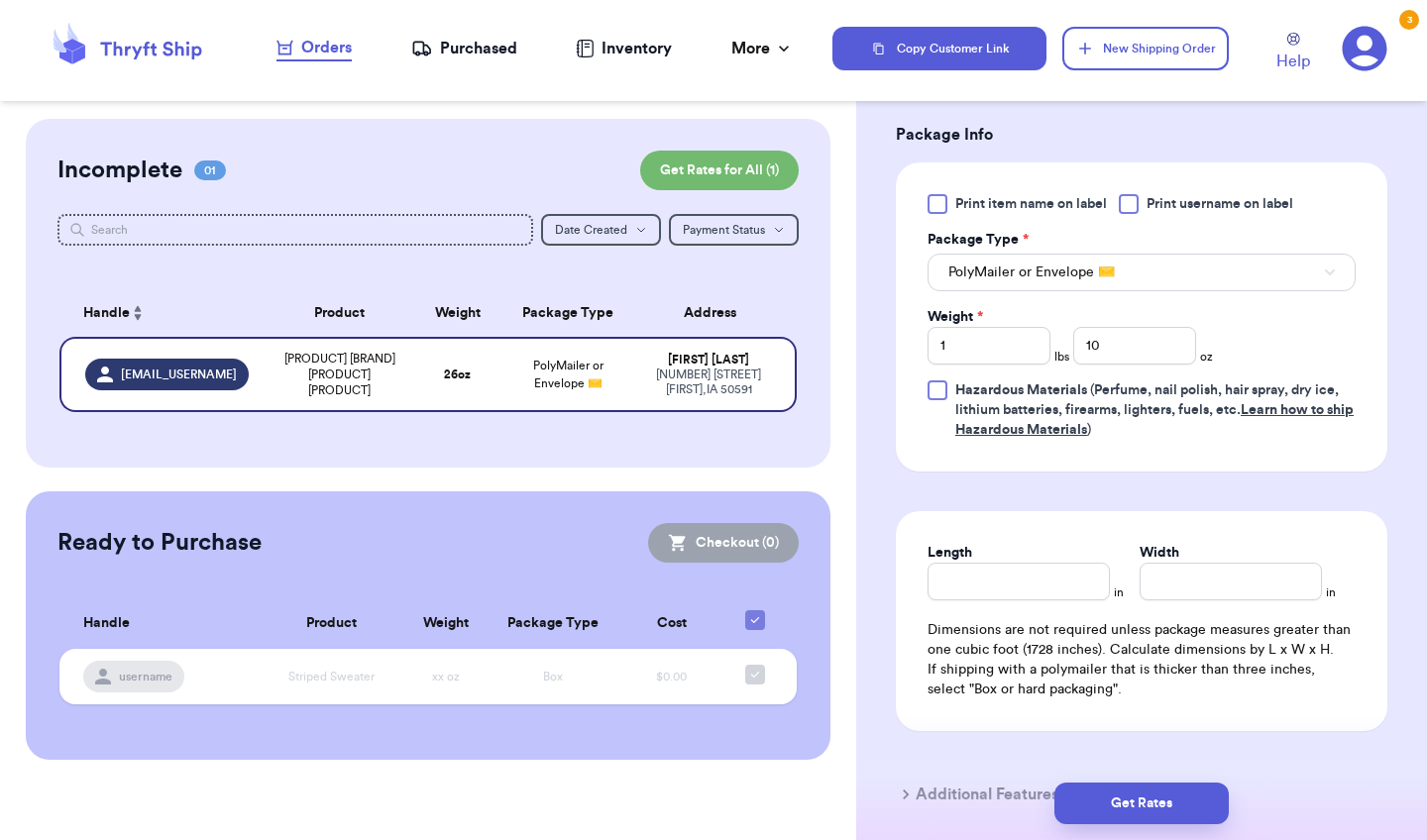scroll, scrollTop: 832, scrollLeft: 0, axis: vertical 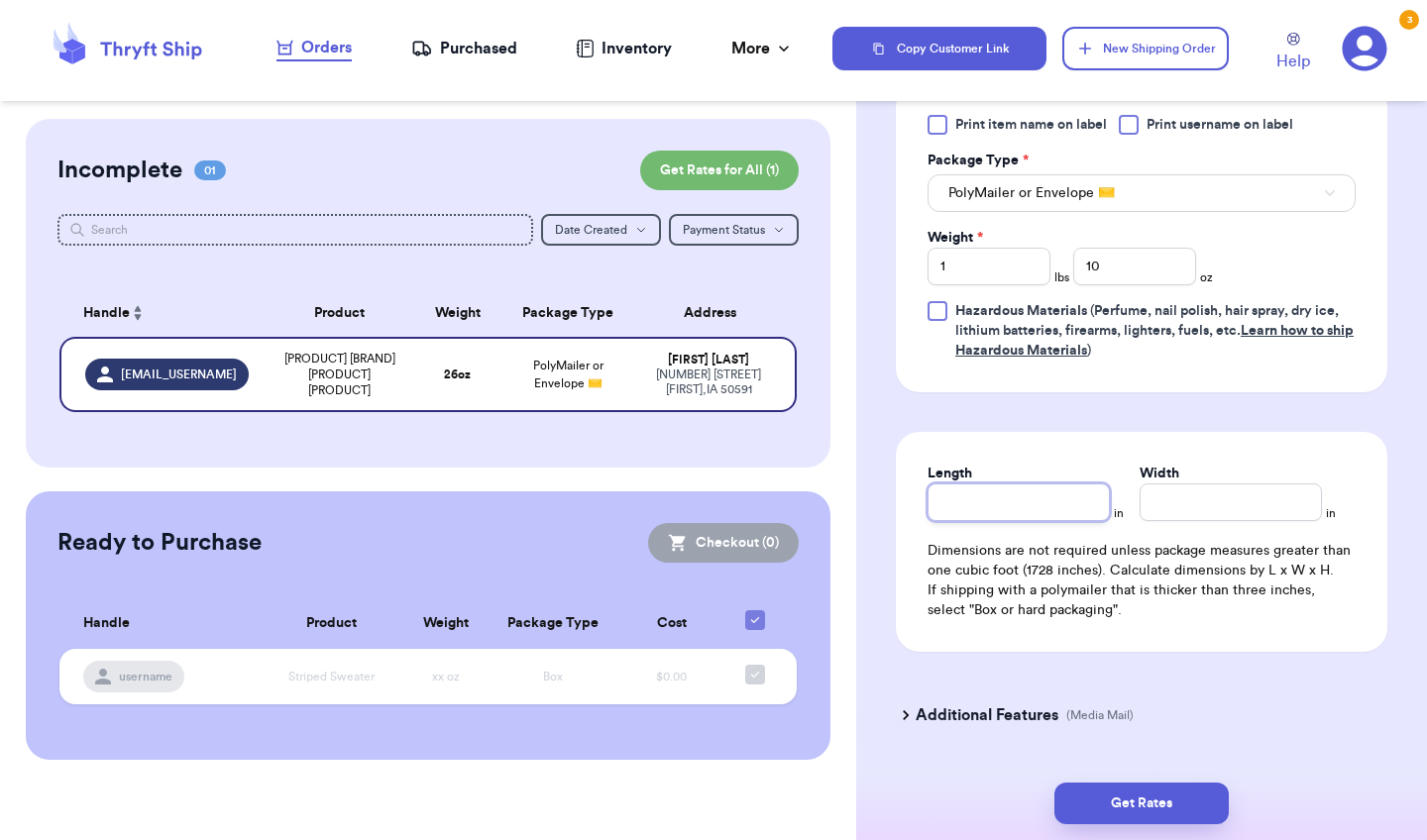 click on "Length" at bounding box center (1019, 502) 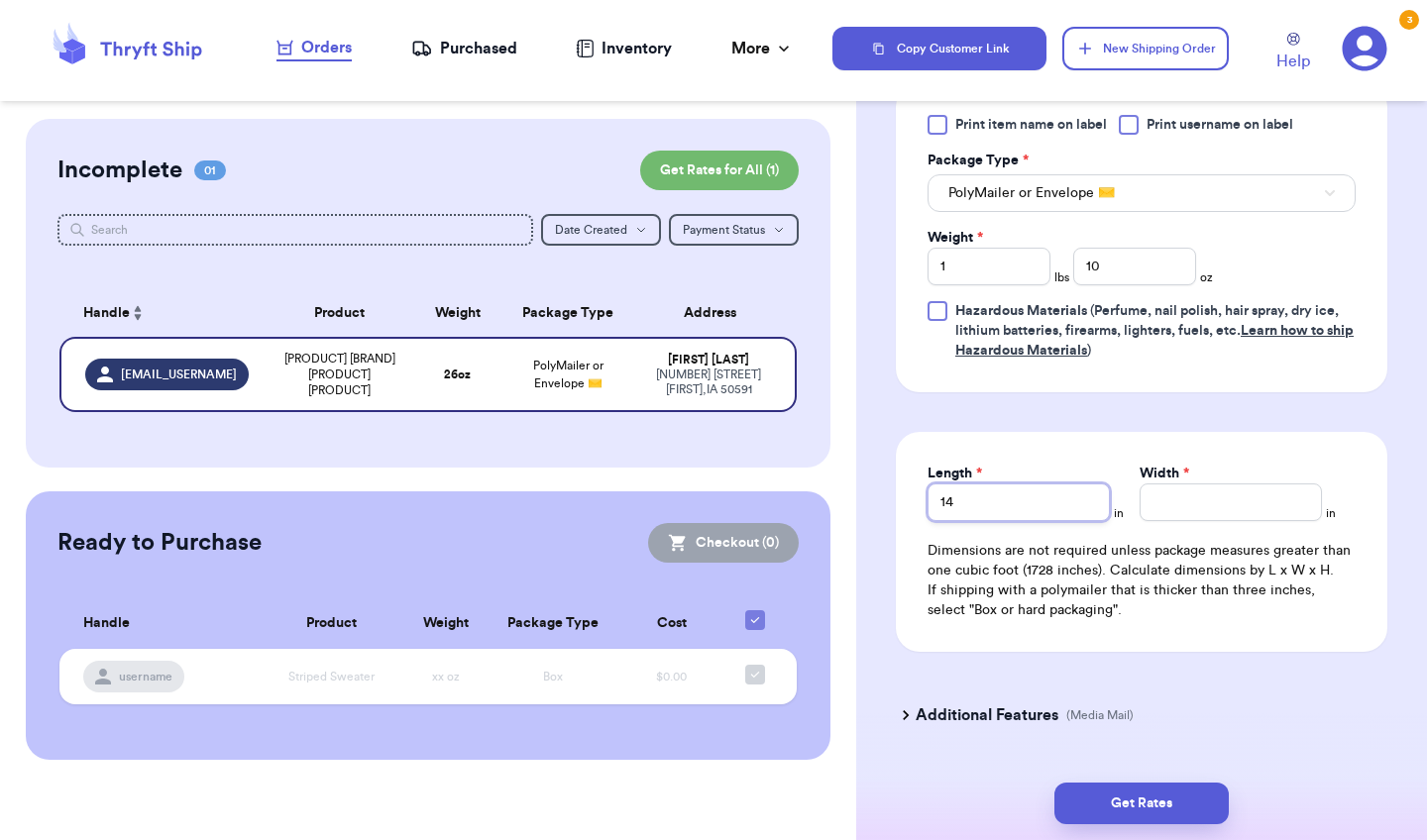 type on "14" 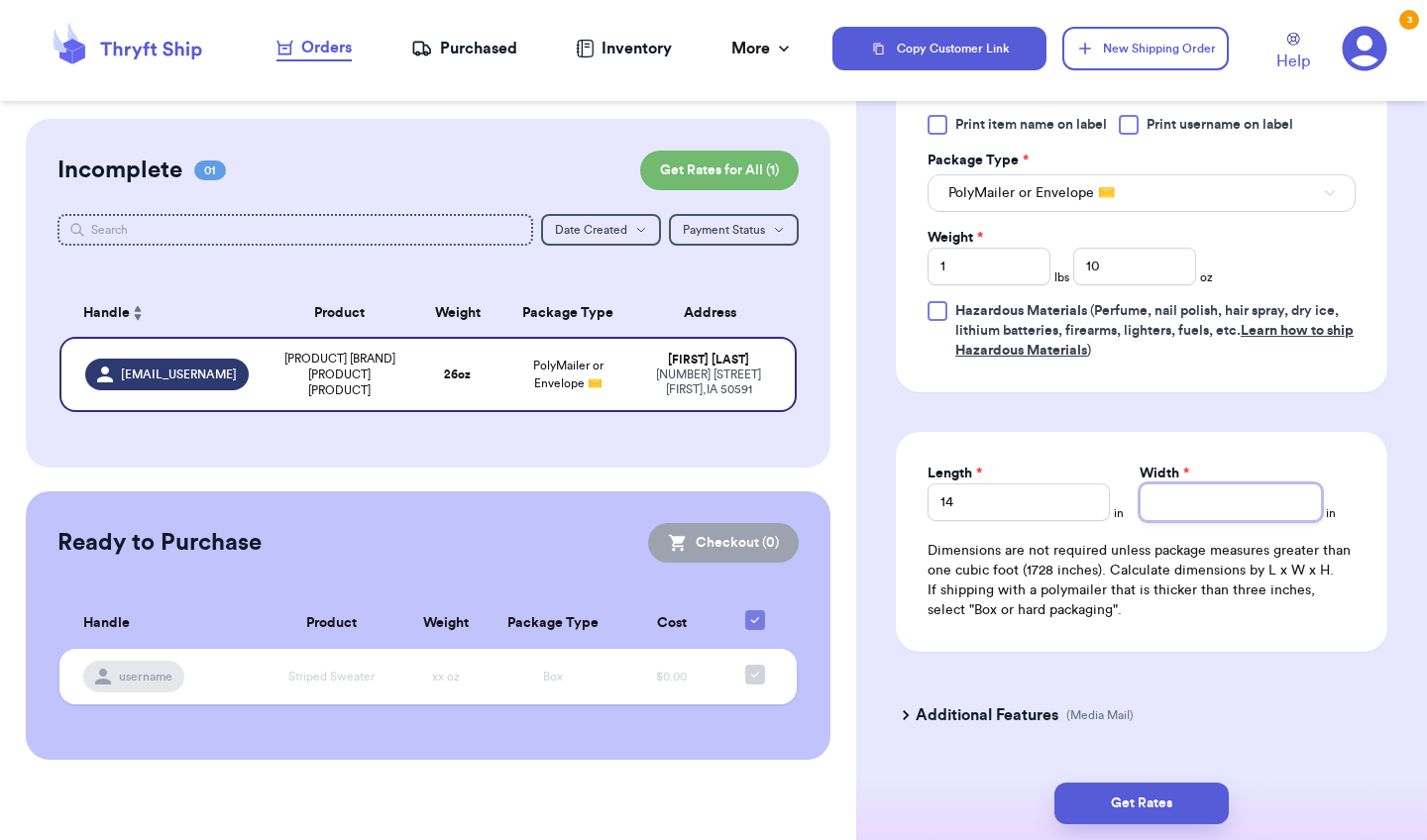 click on "Width *" at bounding box center (1231, 502) 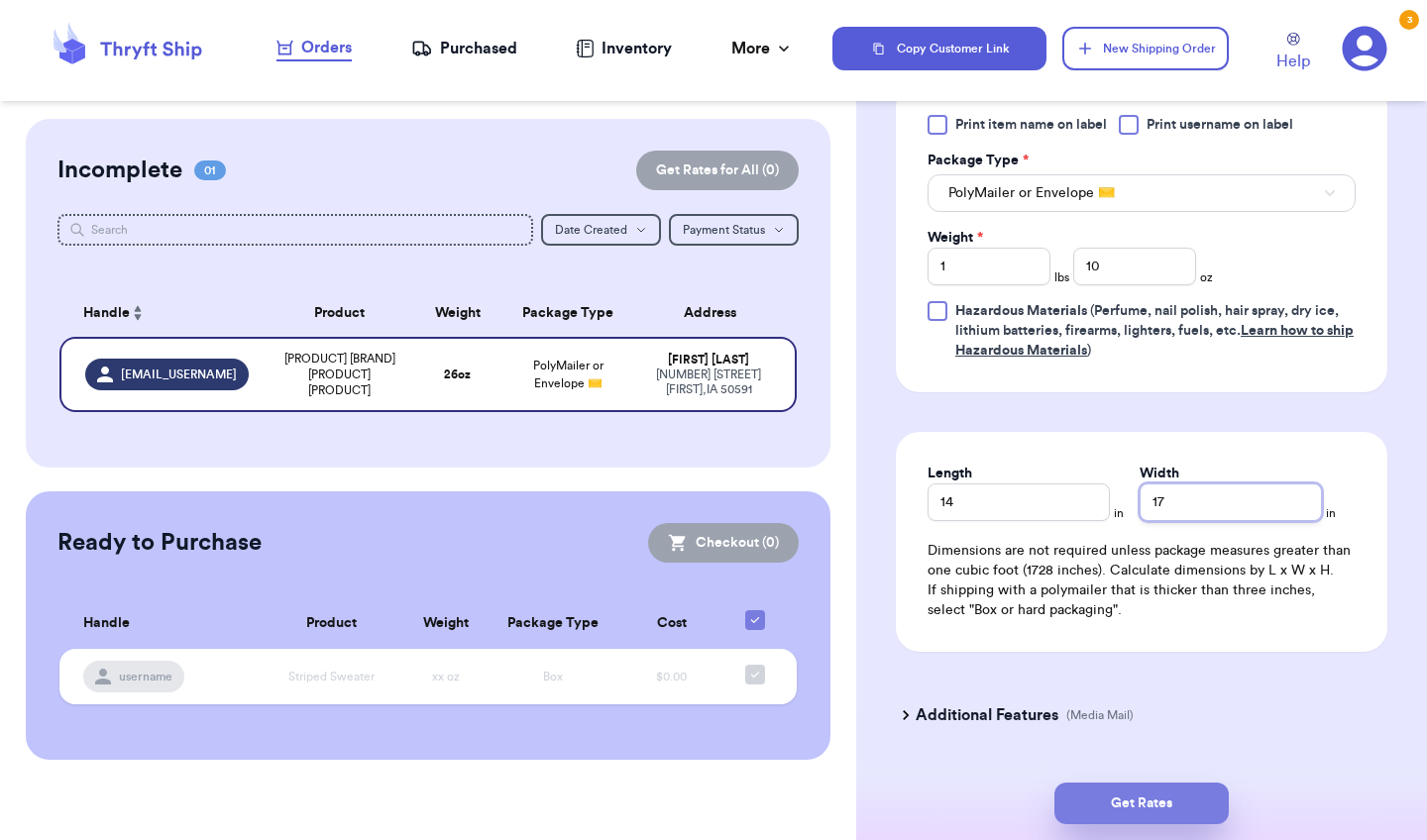 type on "17" 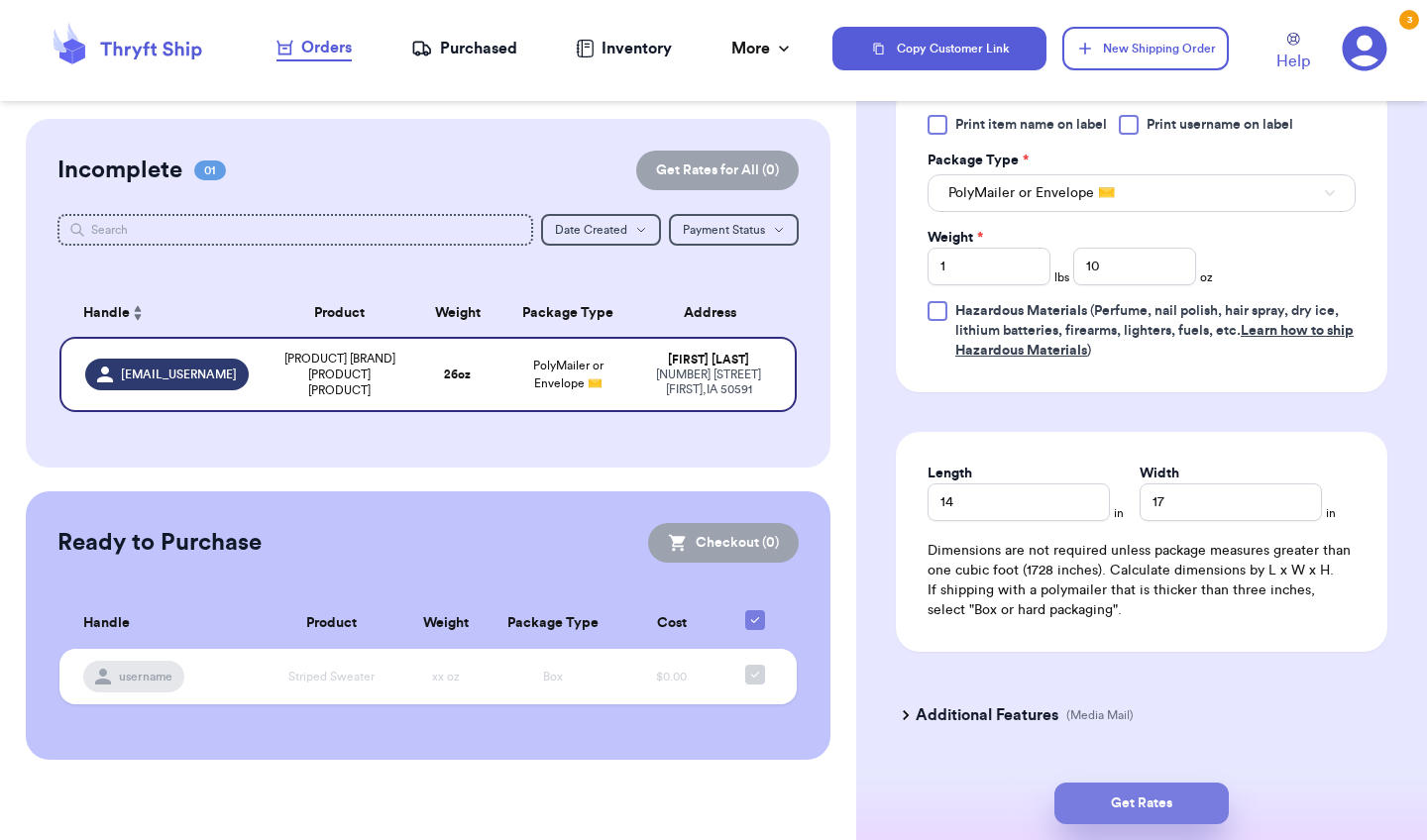 click on "Get Rates" at bounding box center [1142, 803] 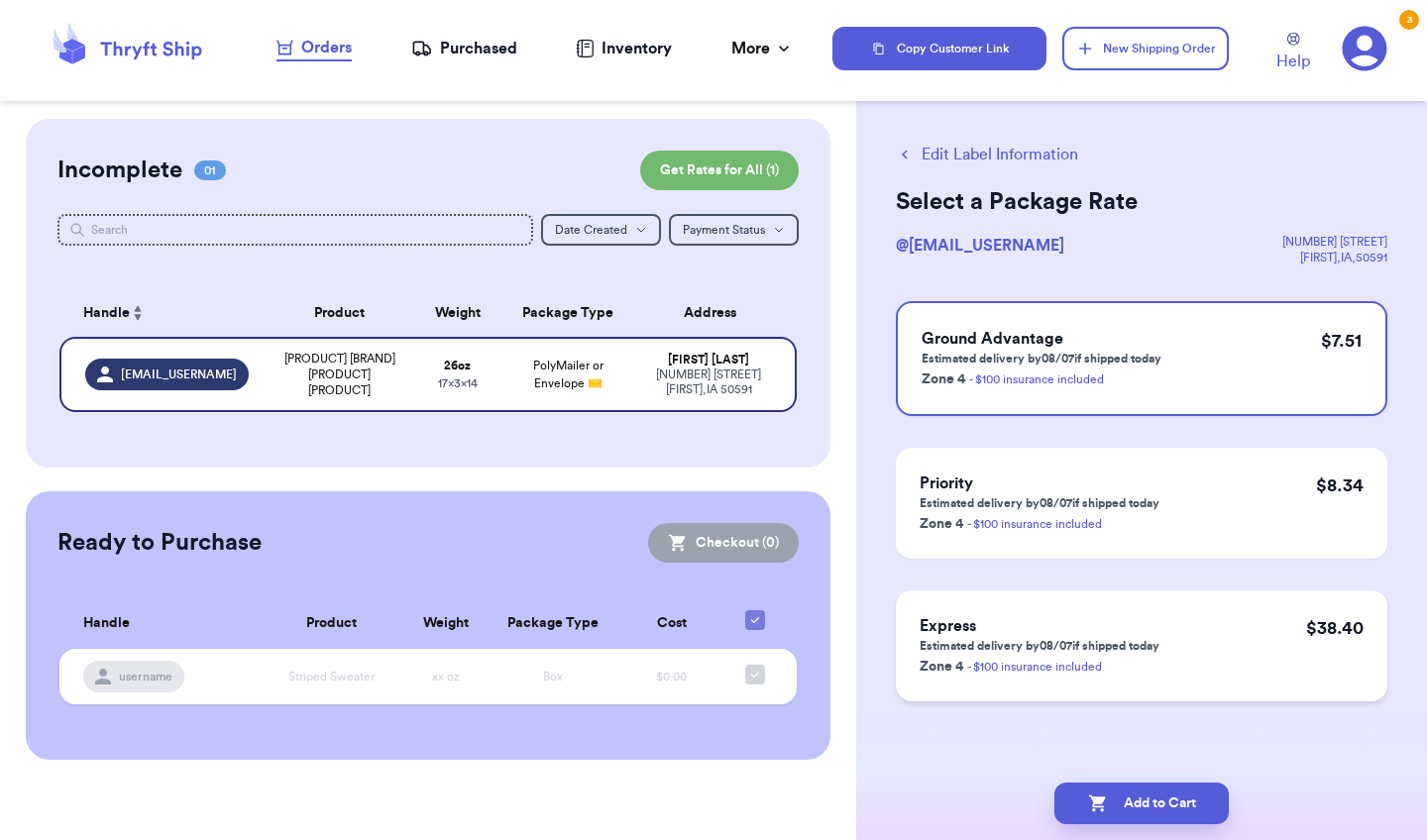 scroll, scrollTop: 0, scrollLeft: 0, axis: both 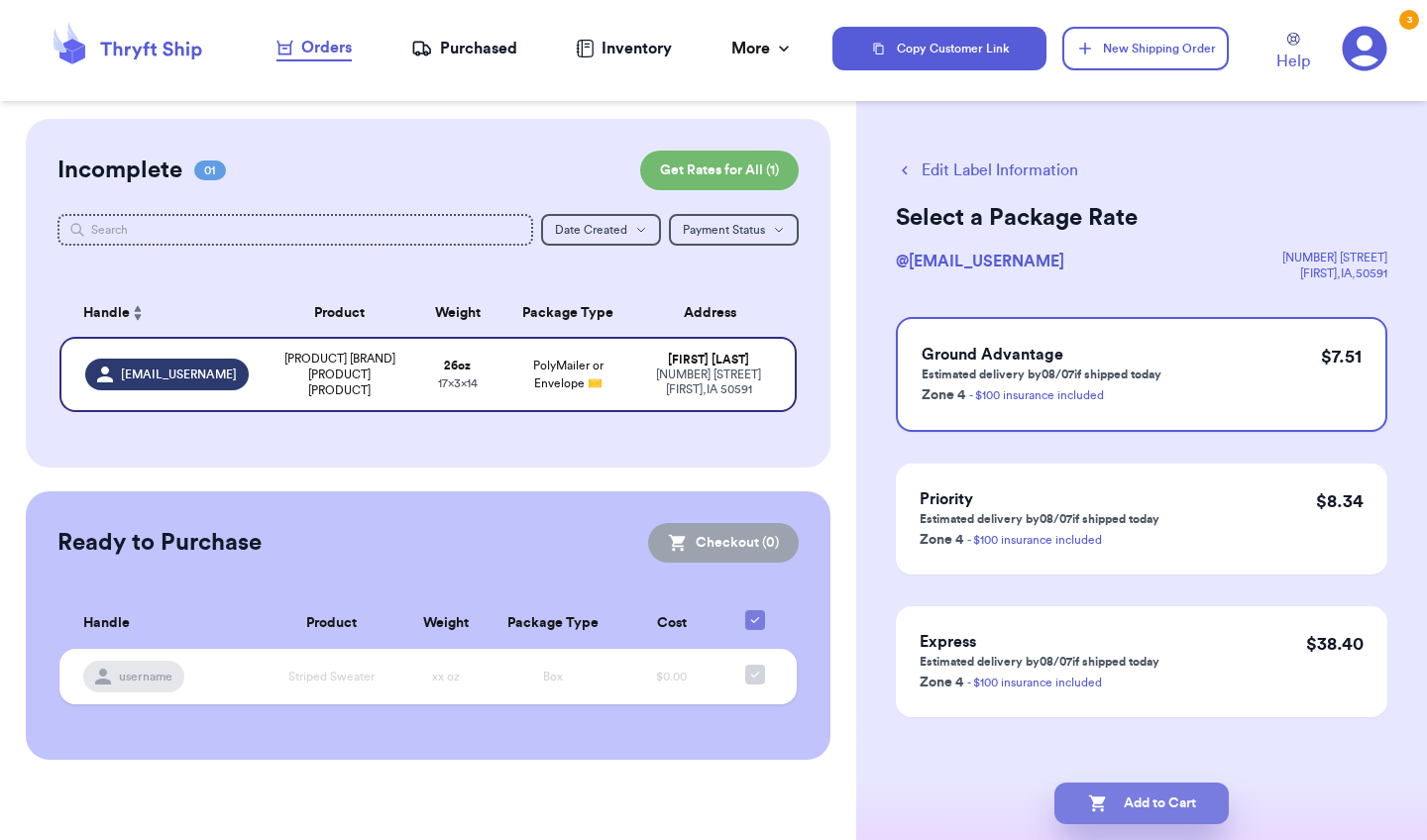 click on "Add to Cart" at bounding box center [1142, 803] 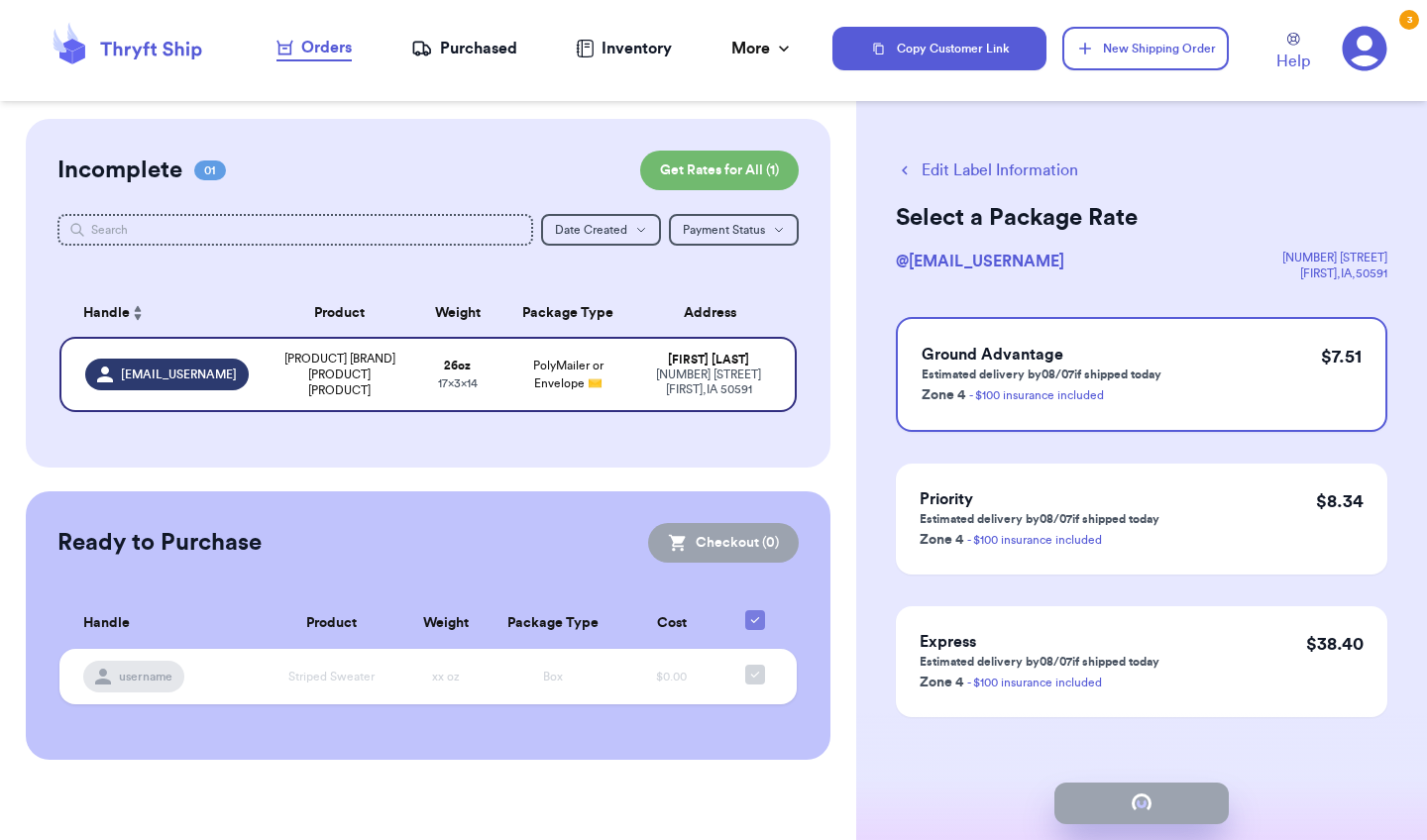 checkbox on "true" 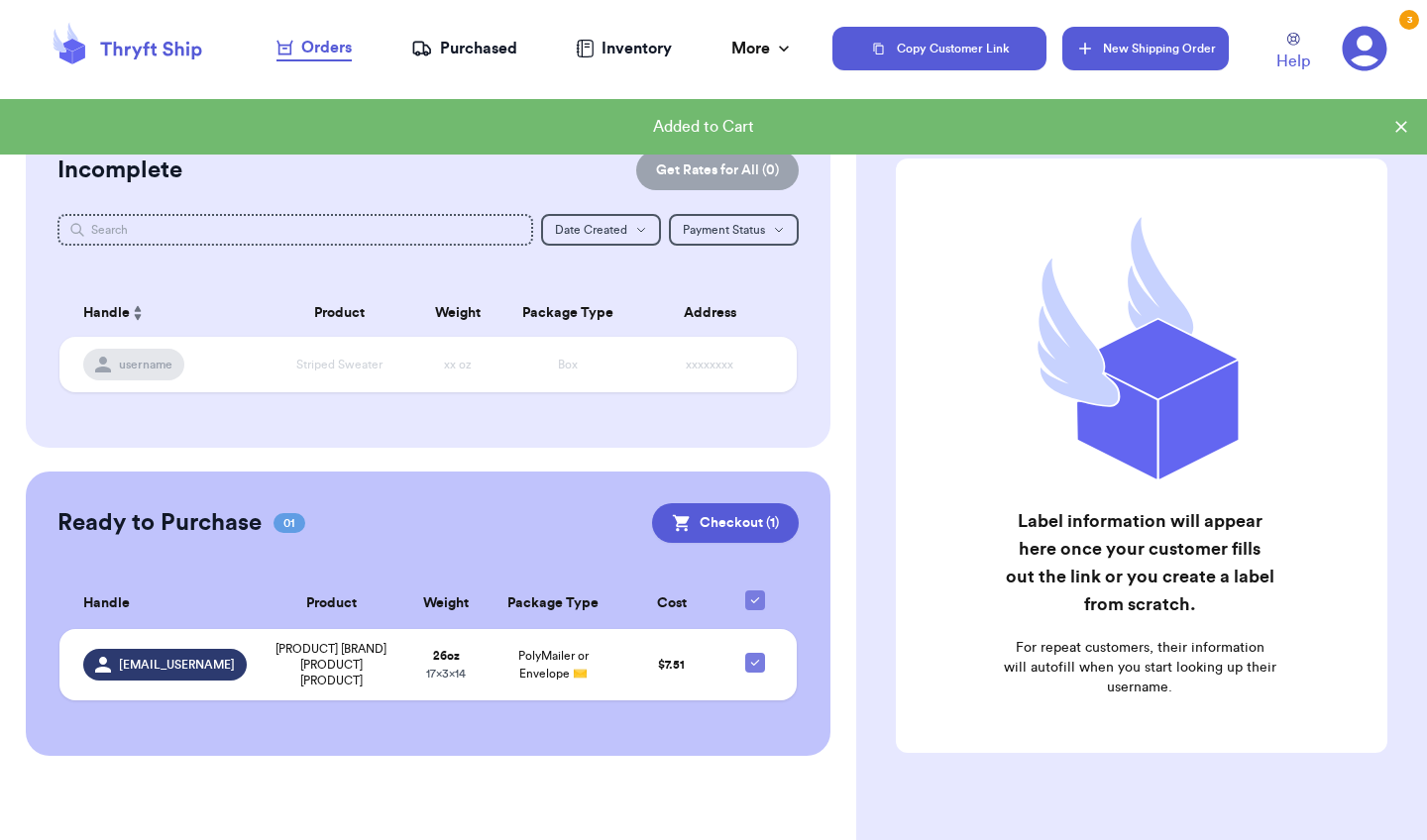 click on "New Shipping Order" at bounding box center [1146, 49] 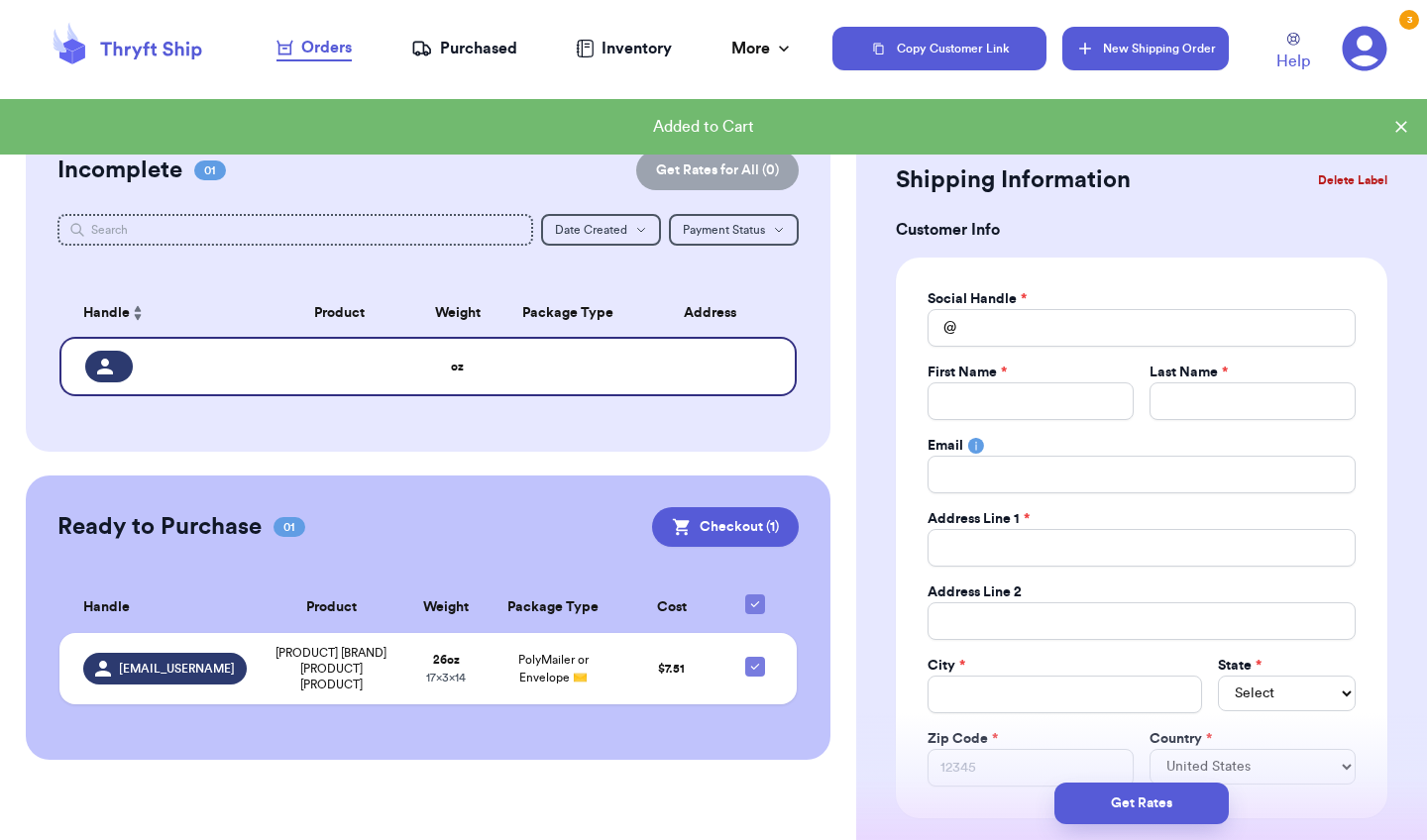 type 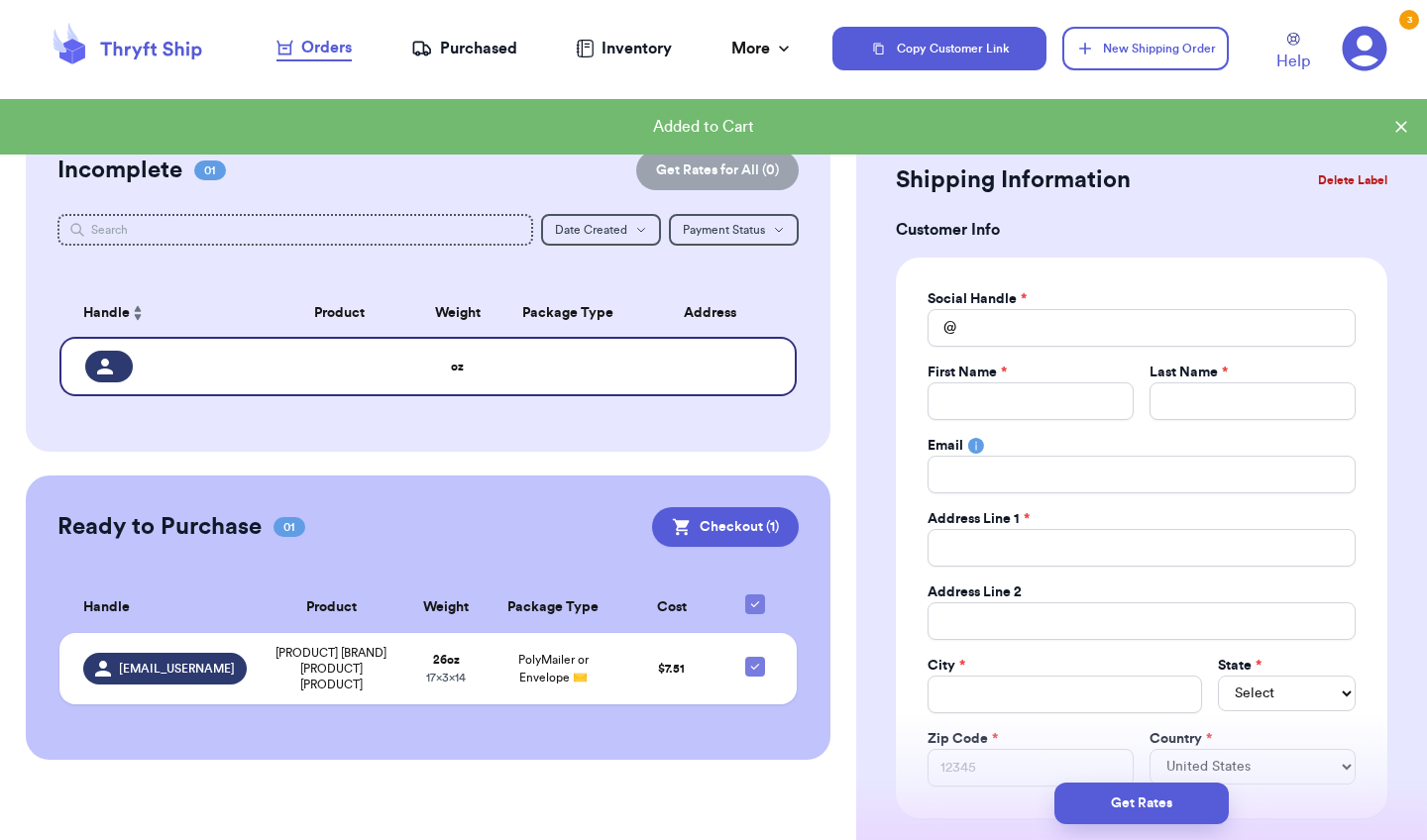 click on "Social Handle * @ First Name * Last Name * Email Address Line 1 * Address Line 2 City * State * Select AL AK AZ AR CA CO CT DE DC FL GA HI ID IL IN IA KS KY LA ME MD MA MI MN MS MO MT NE NV NH NJ NM NY NC ND OH OK OR PA RI SC SD TN TX UT VT VA WA WV WI WY AA AE AP AS GU MP PR VI Zip Code * Country * United States Canada Australia" at bounding box center (1142, 538) 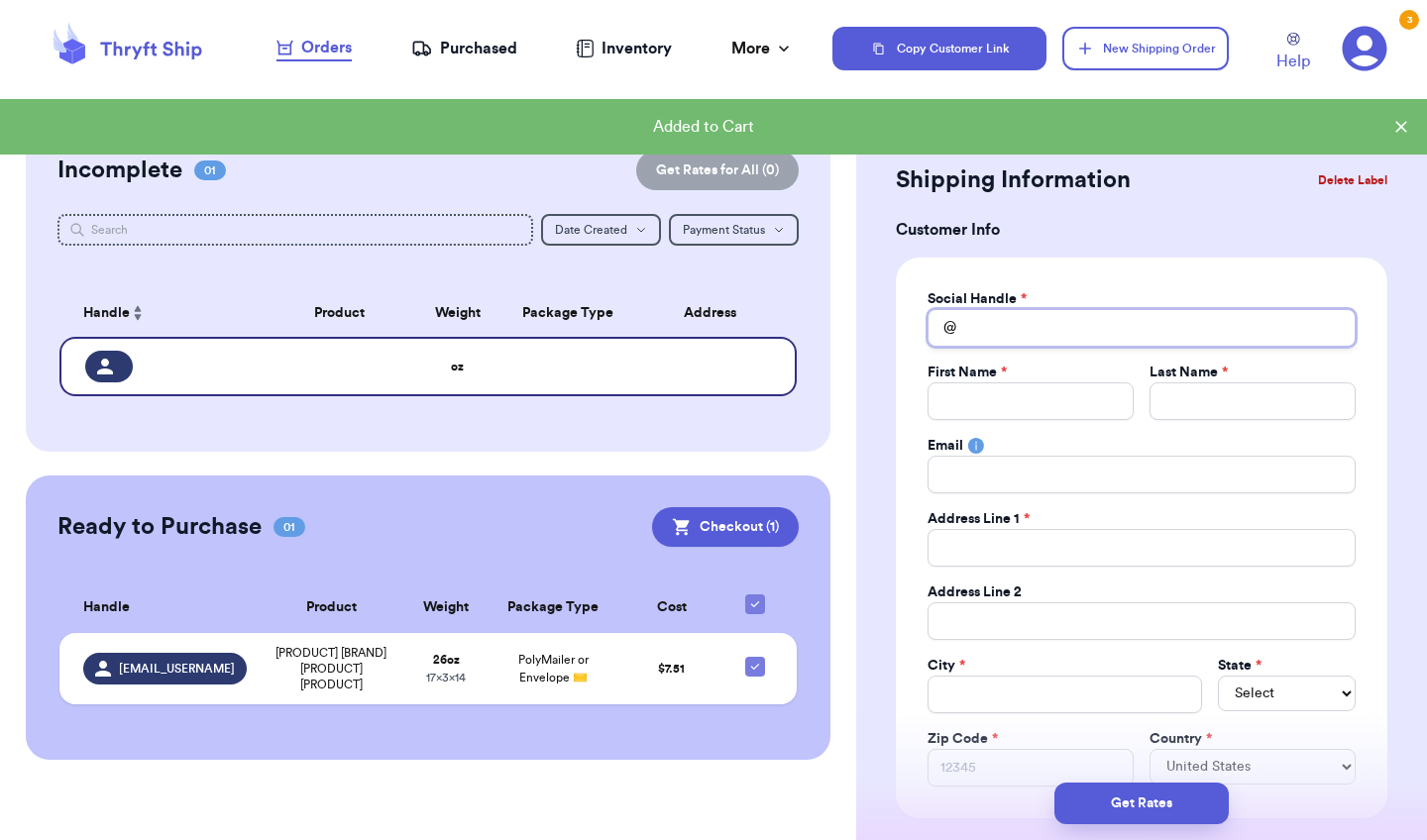 click on "Total Amount Paid" at bounding box center [1142, 328] 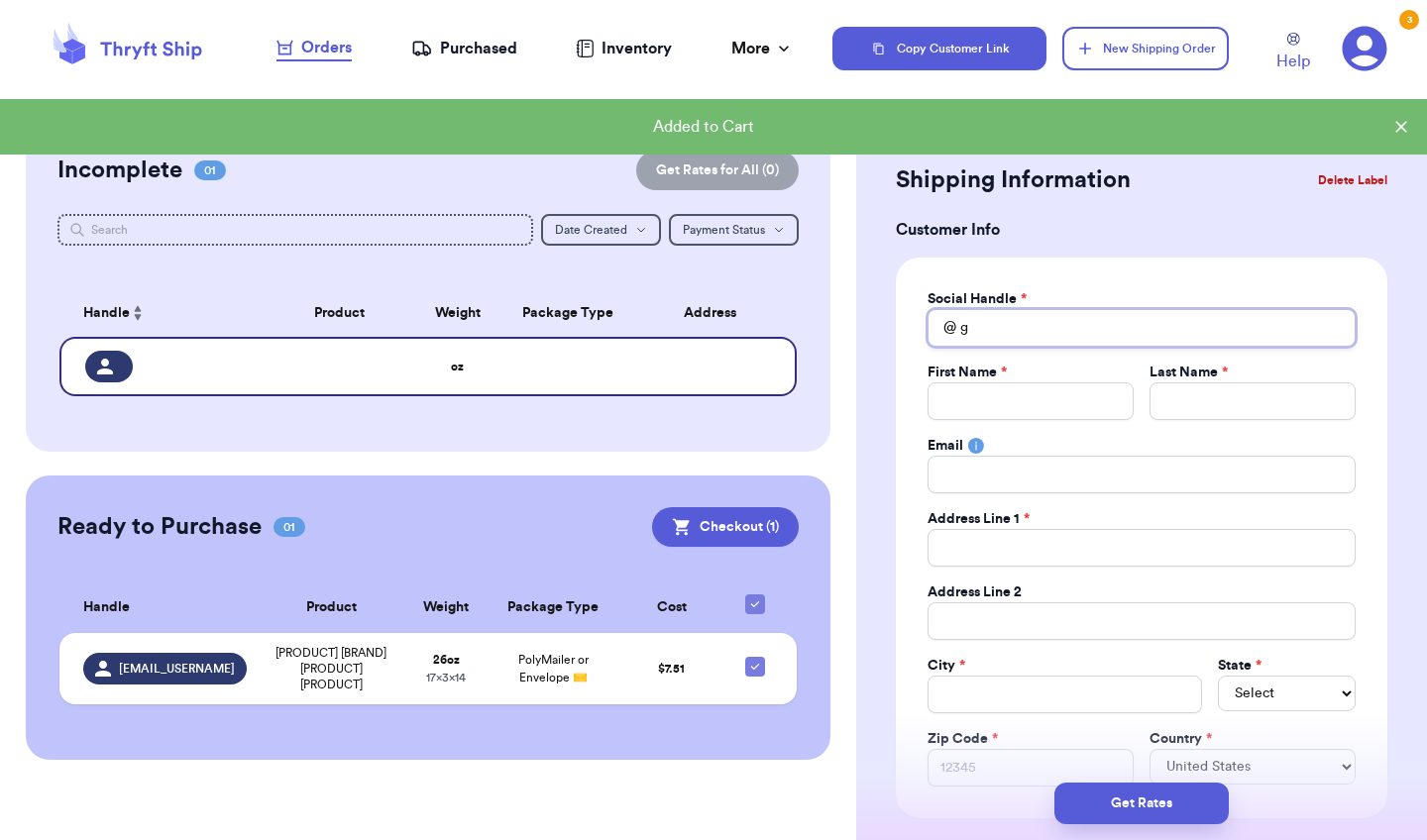 type 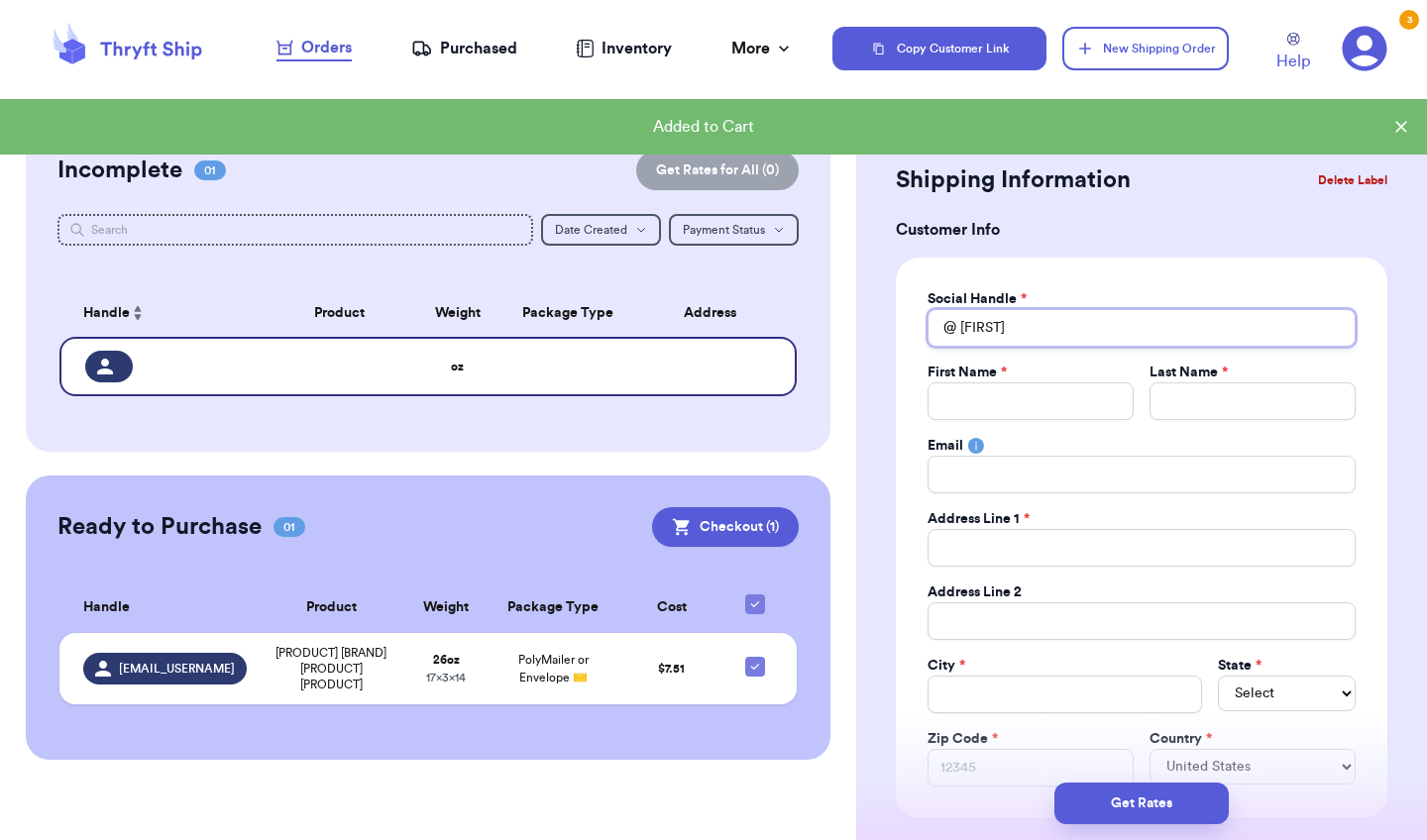type 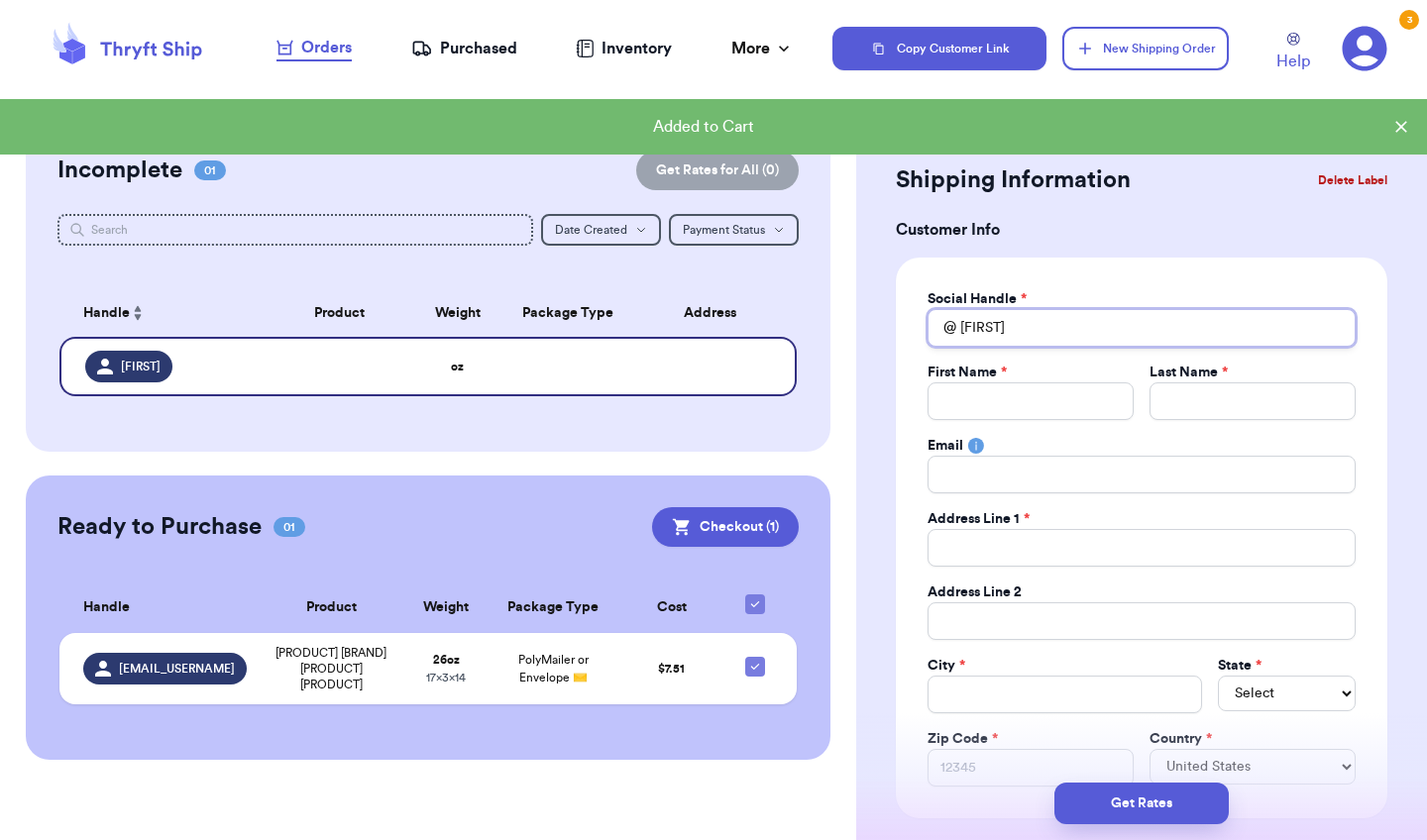 type 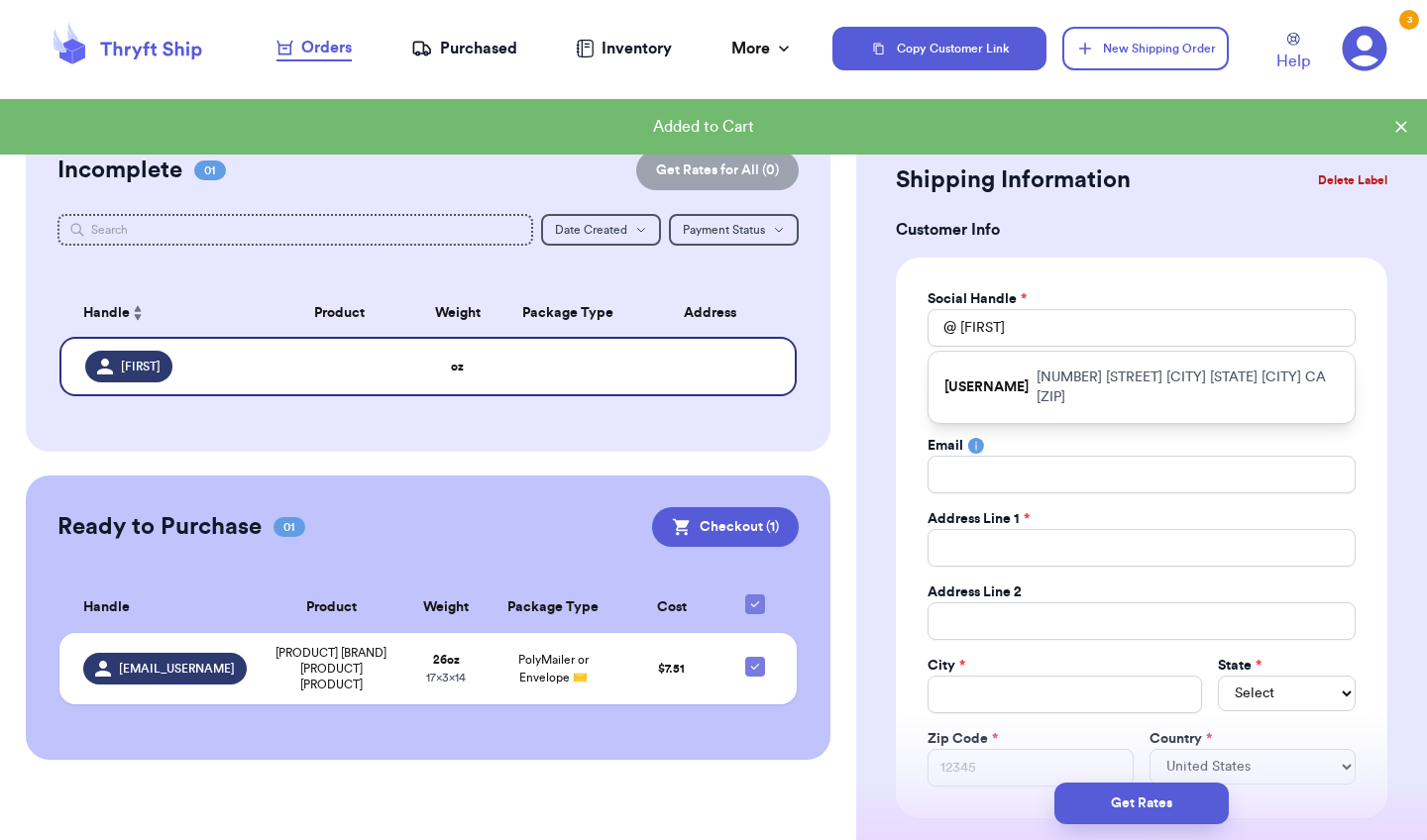 click on "Gisslyyyy.g" at bounding box center (986, 387) 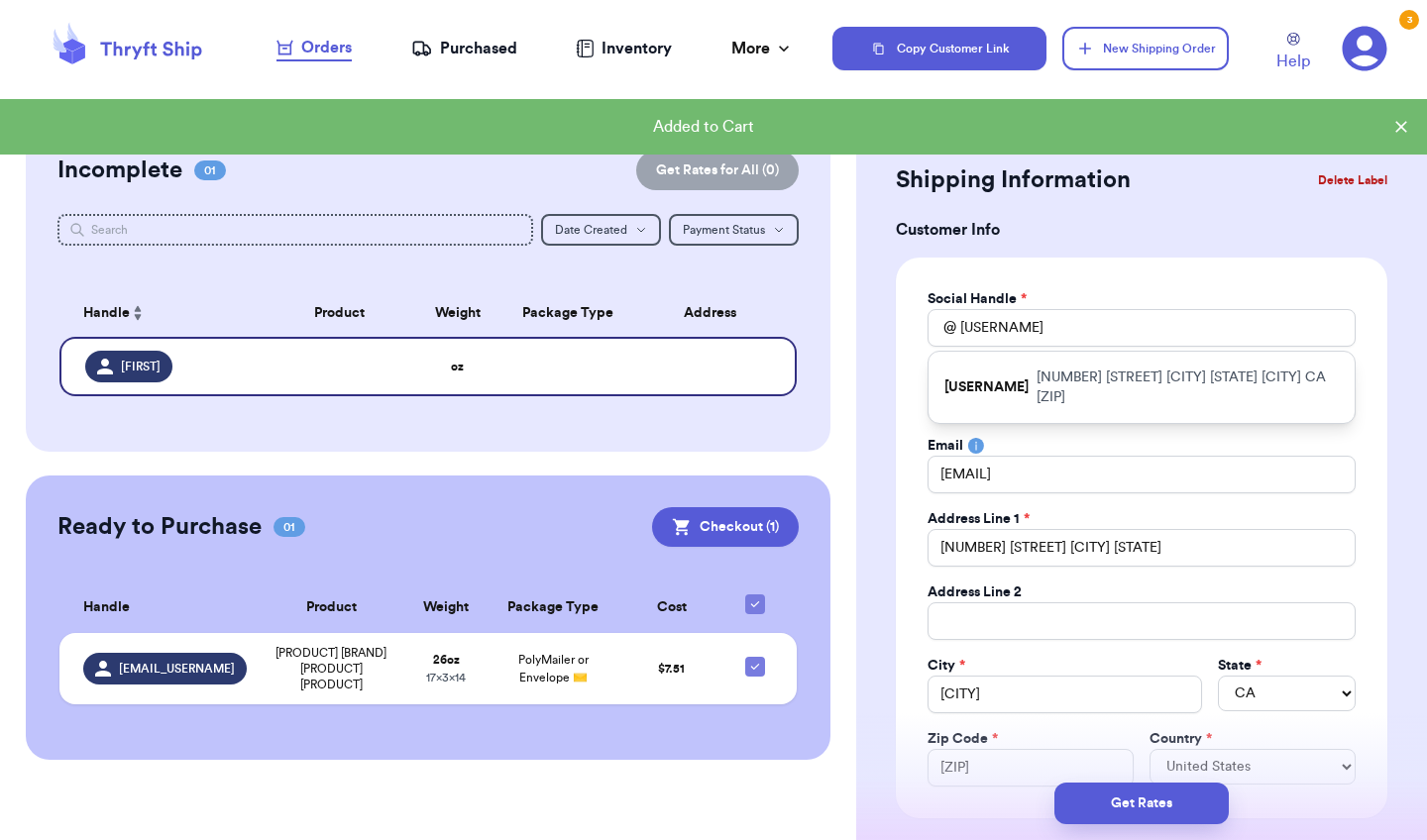 type 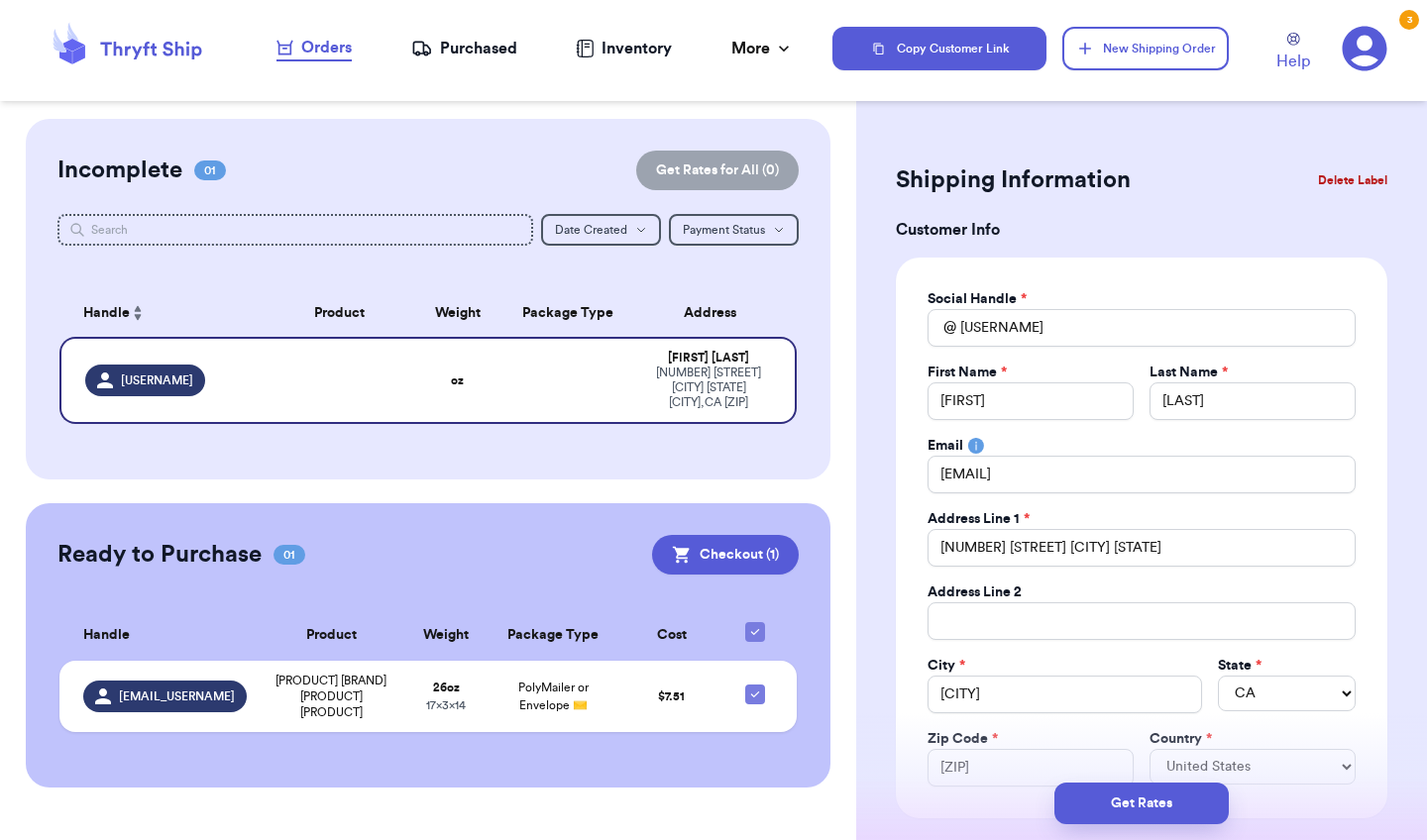 click on "Social Handle * @ Gisslyyyy.g First Name * Gisselle Last Name * Gonzalez Email gisslygonz@gmail.com Address Line 1 * 333 North B street Tulare Ca Address Line 2 City * Tulare State * AL AK AZ AR CA CO CT DE DC FL GA HI ID IL IN IA KS KY LA ME MD MA MI MN MS MO MT NE NV NH NJ NM NY NC ND OH OK OR PA RI SC SD TN TX UT VT VA WA WV WI WY AA AE AP AS GU MP PR VI Zip Code * 93274 Country * United States Canada Australia" at bounding box center (1142, 538) 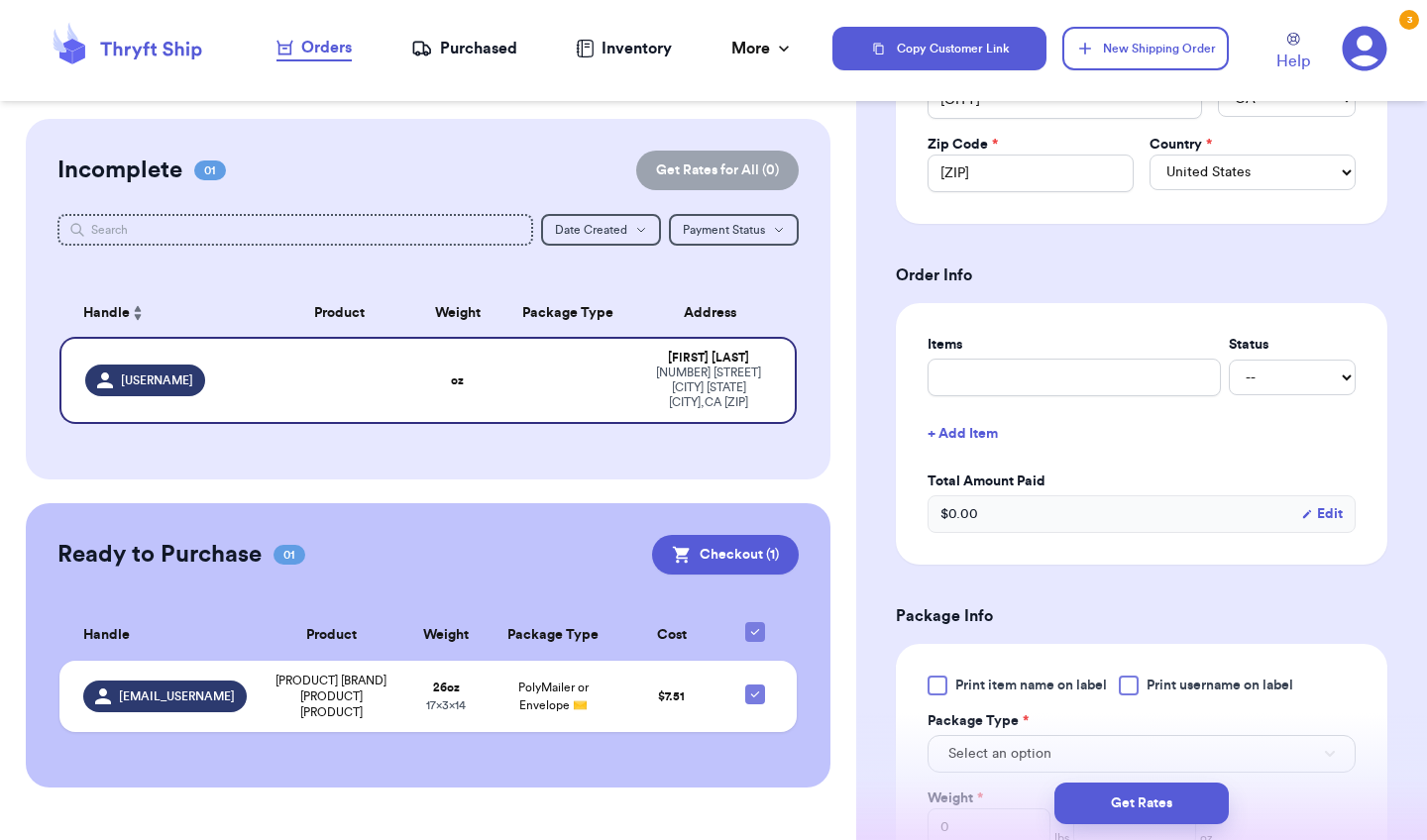 scroll, scrollTop: 634, scrollLeft: 0, axis: vertical 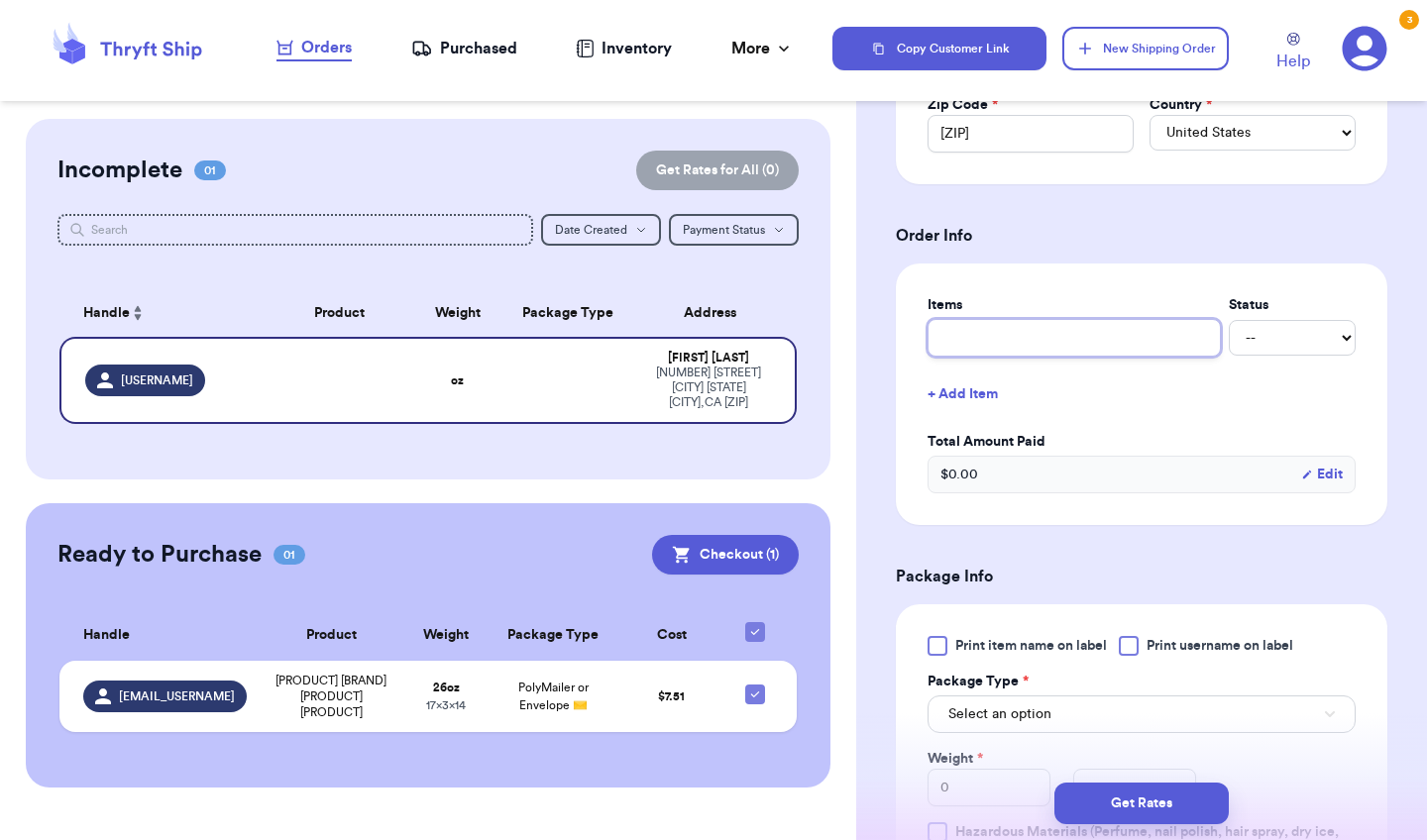 click at bounding box center (1074, 338) 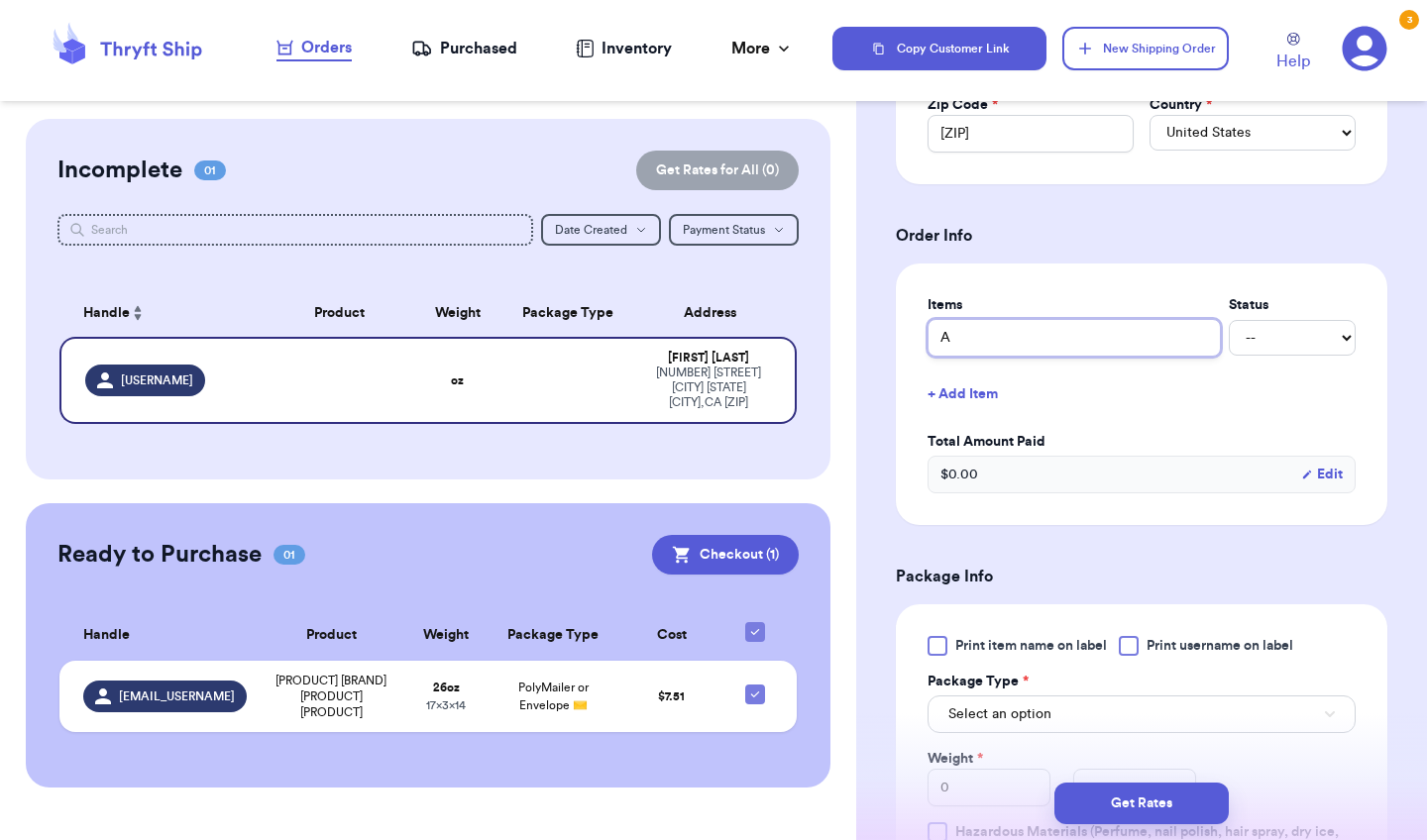type 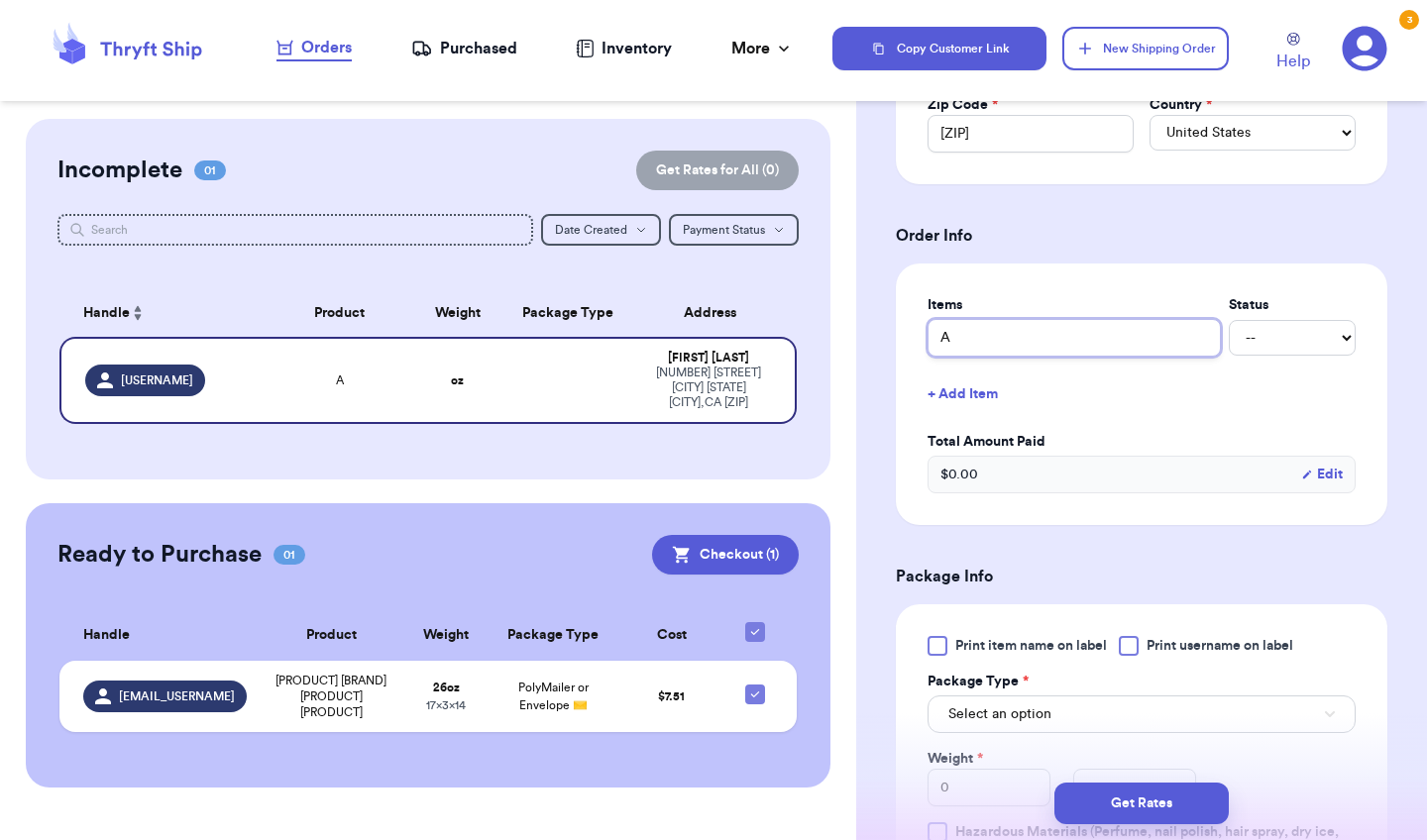 type on "Al" 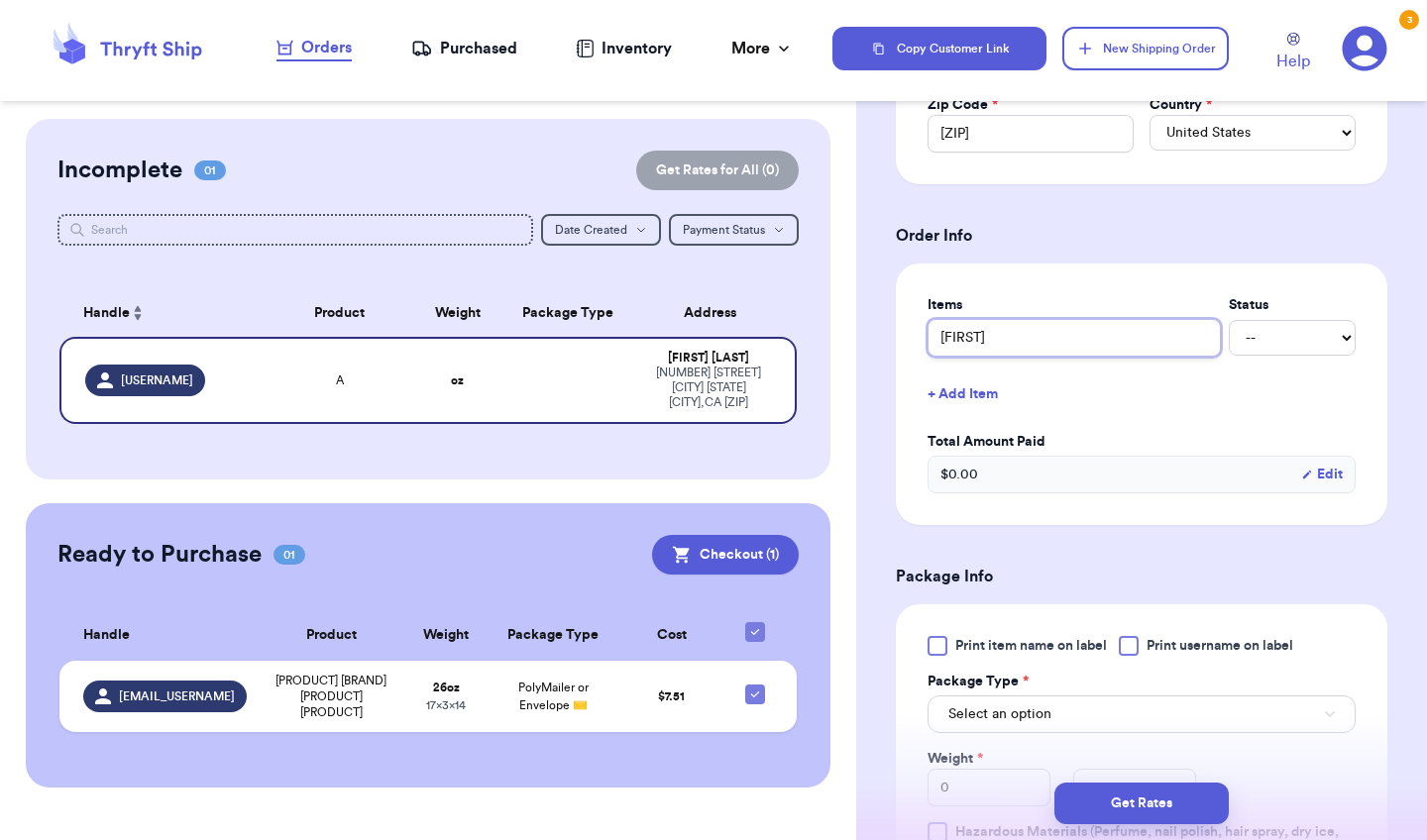 type 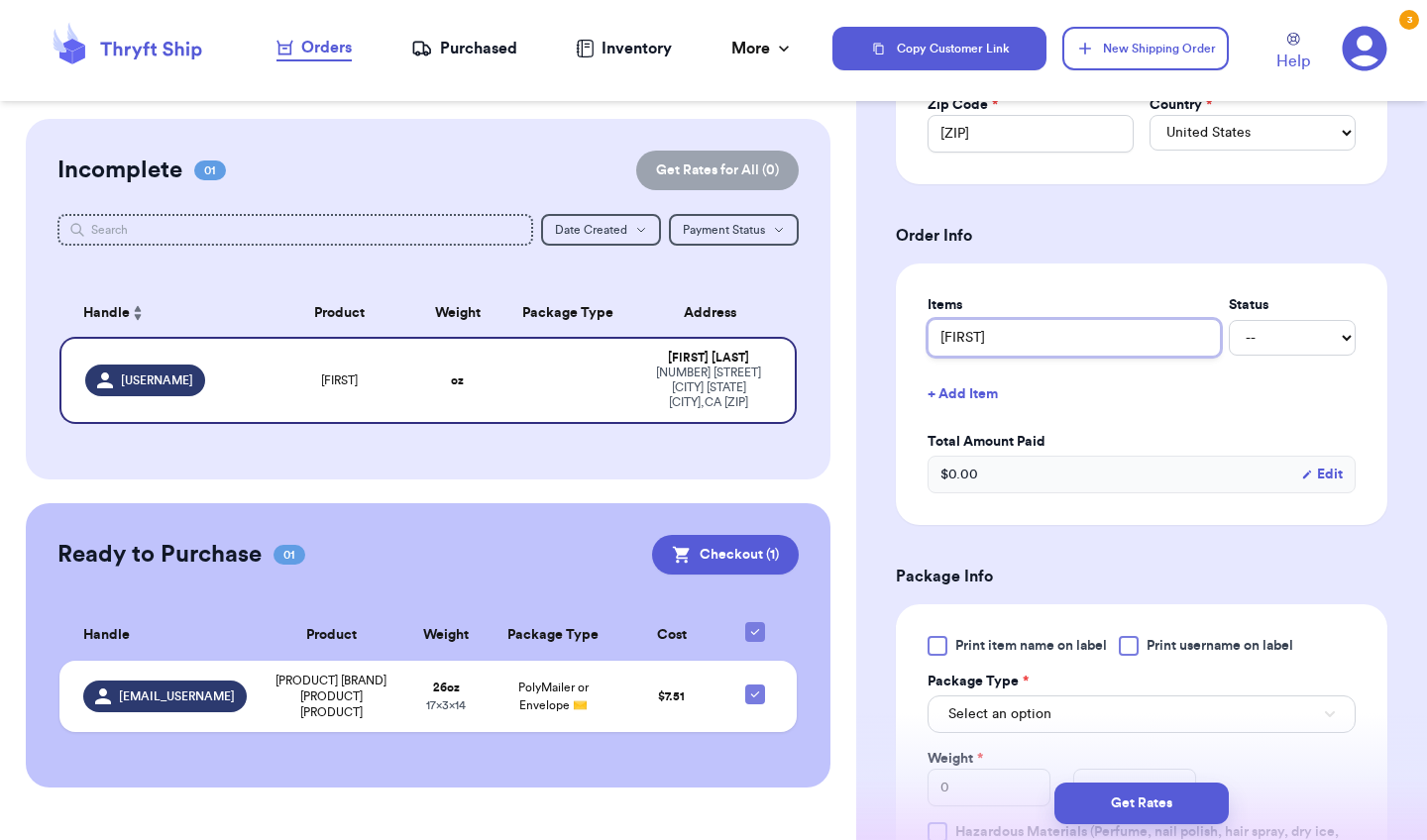 type 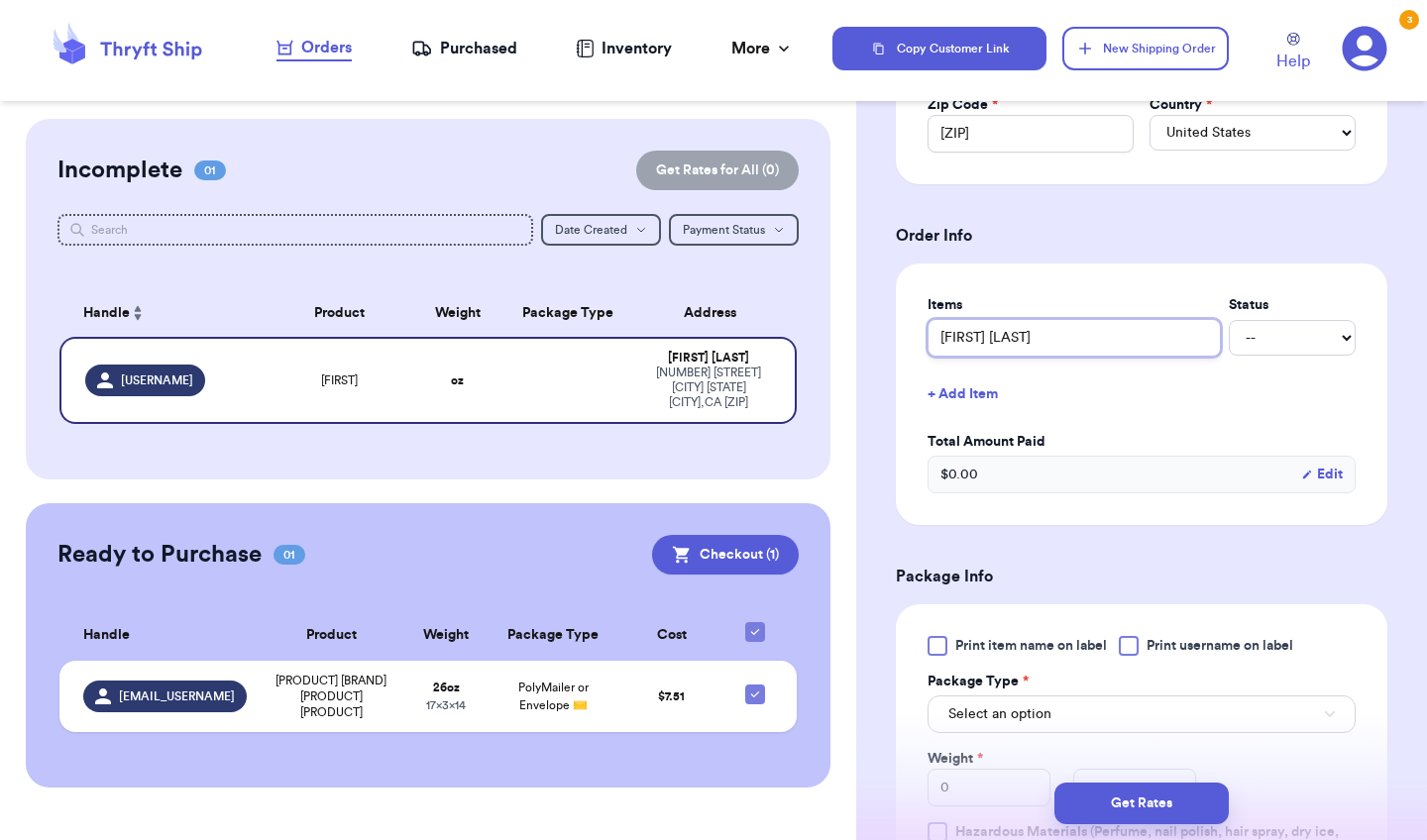 type 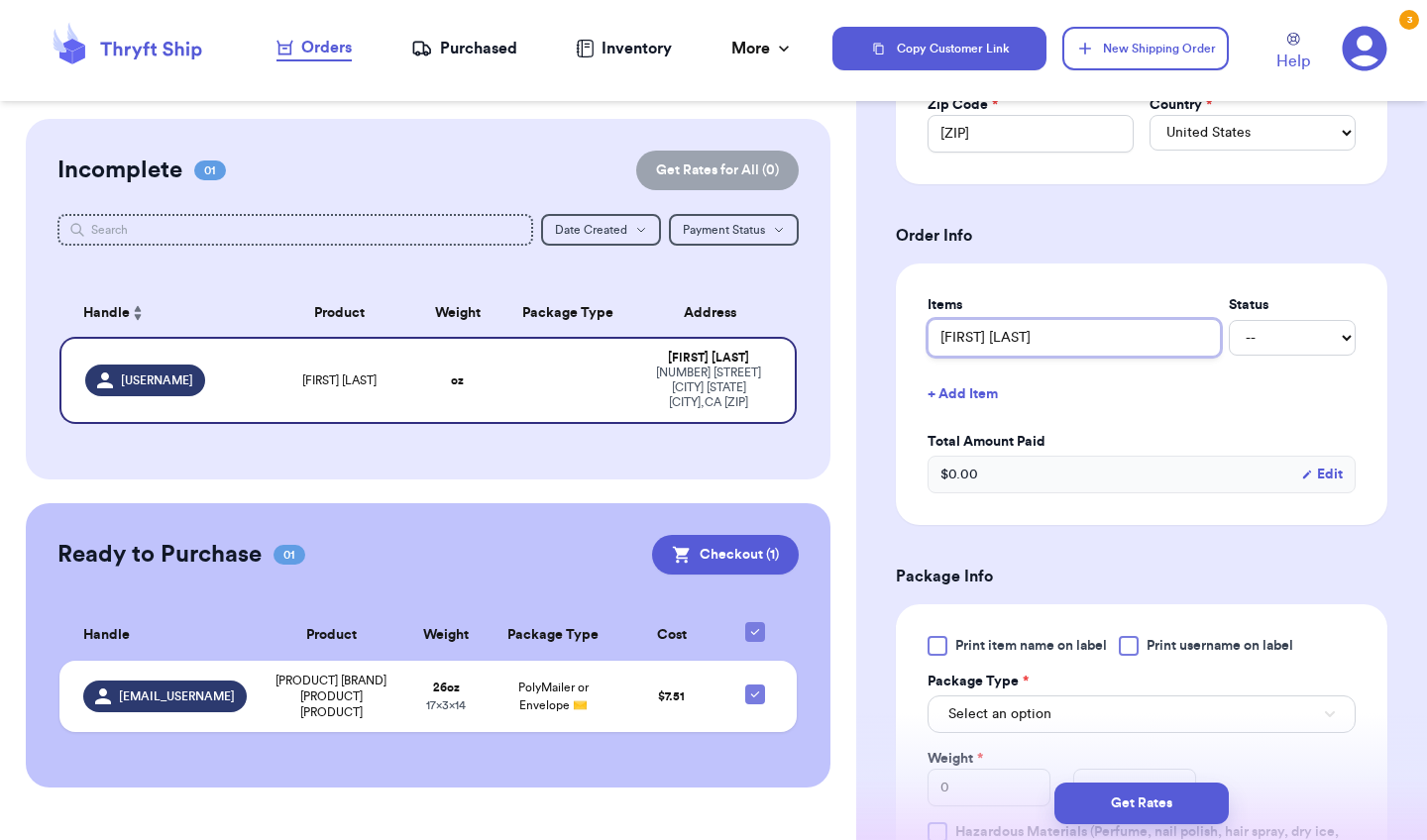 type on "Alo bag" 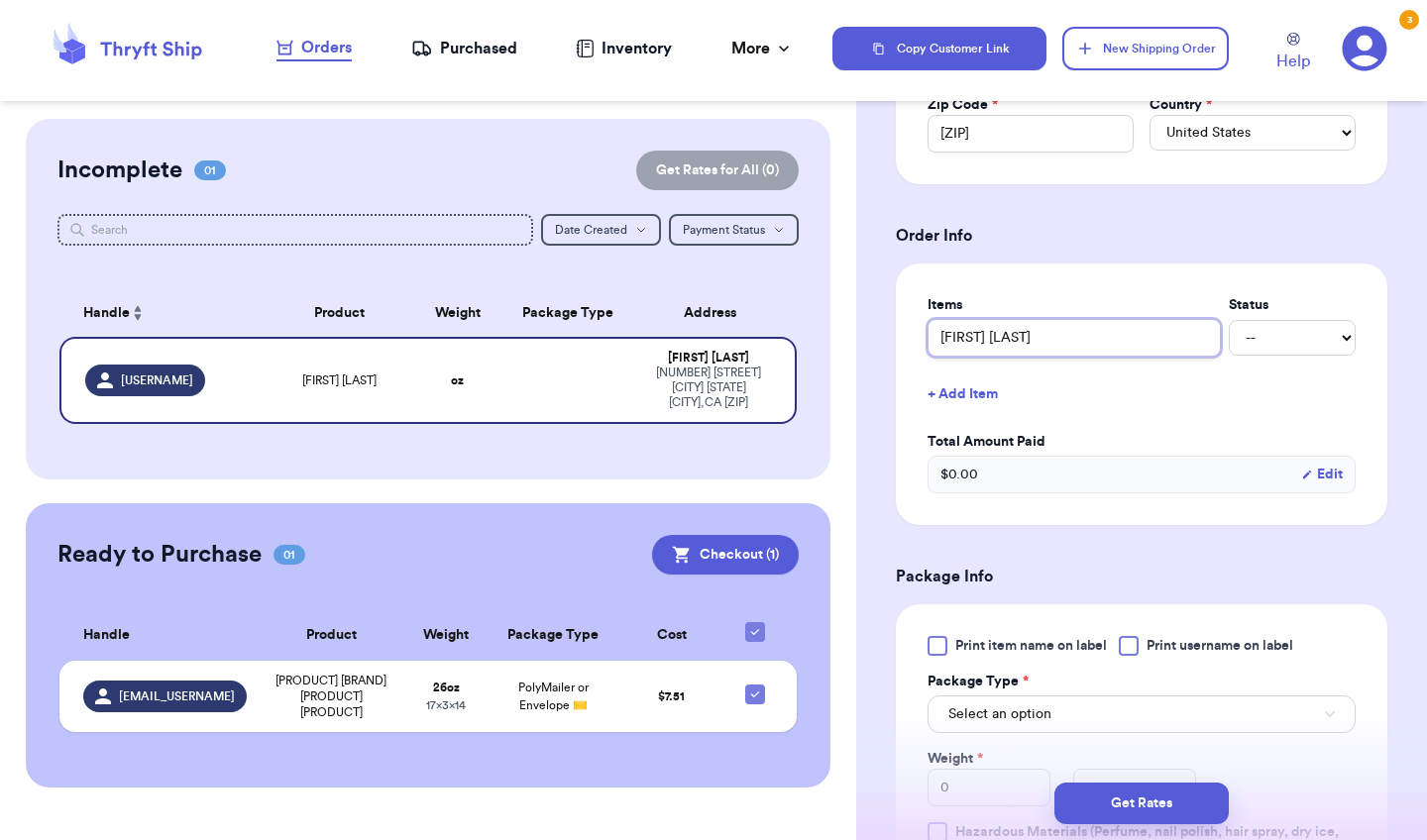 type on "Alo bag" 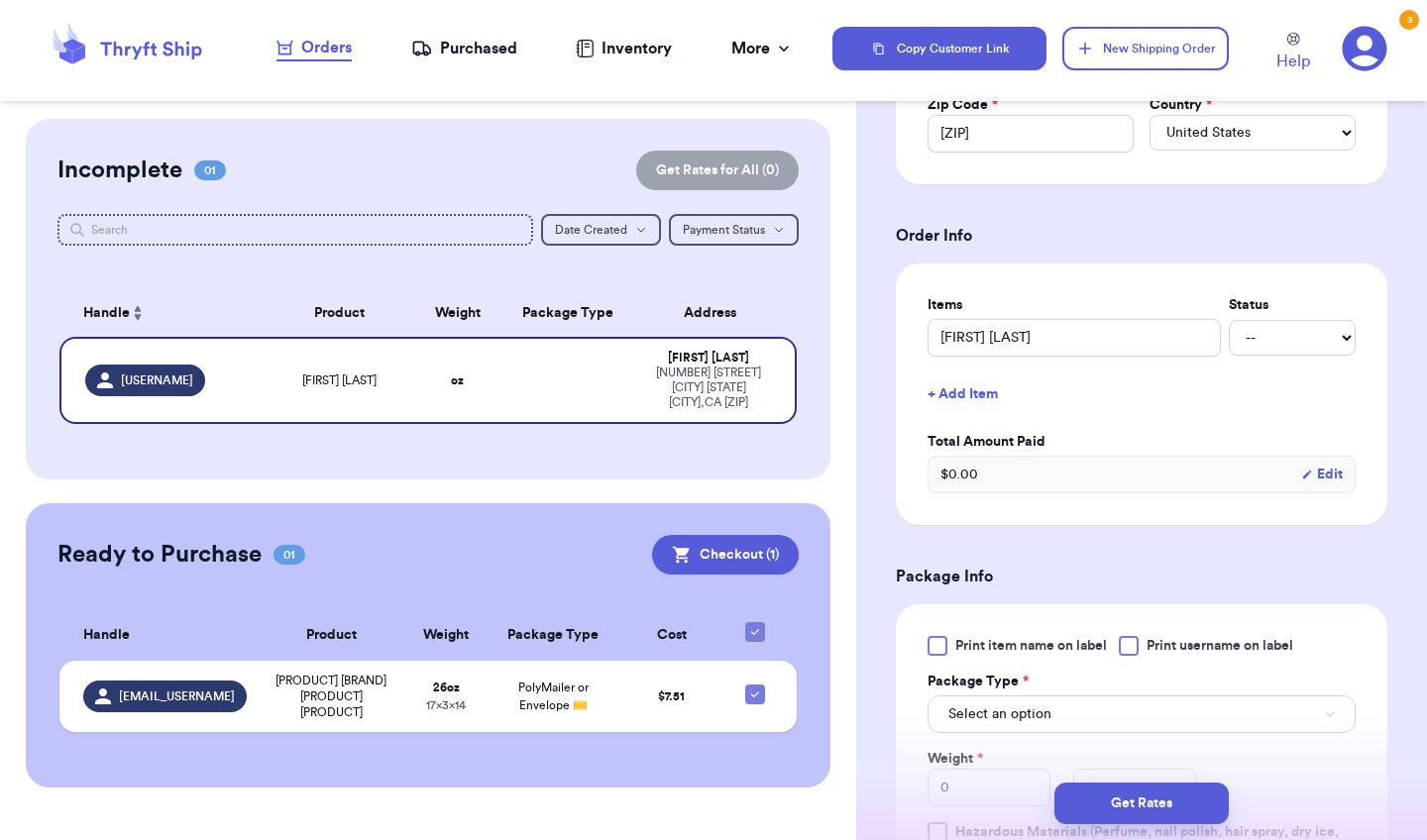 click on "Package Info" at bounding box center [1142, 577] 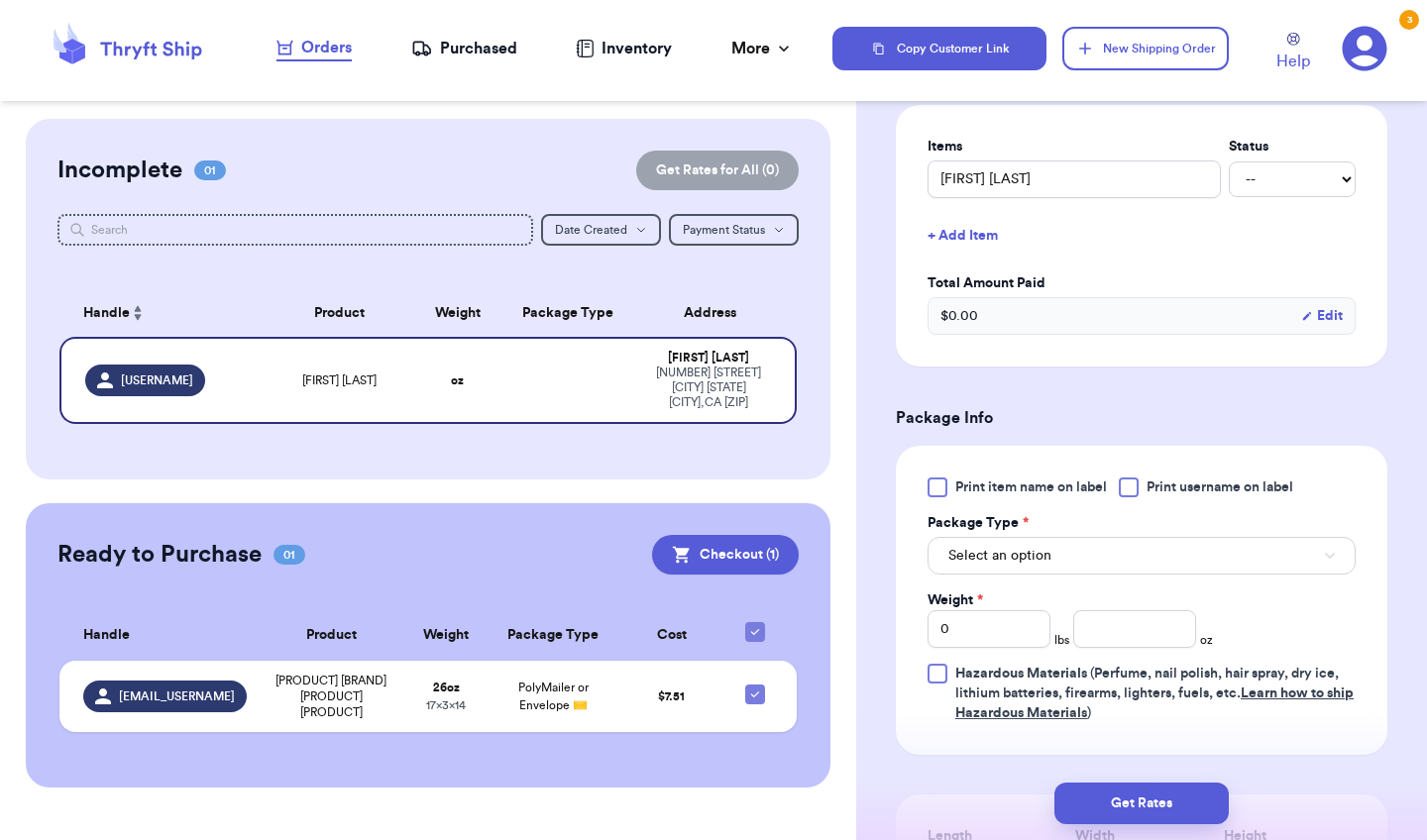 scroll, scrollTop: 832, scrollLeft: 0, axis: vertical 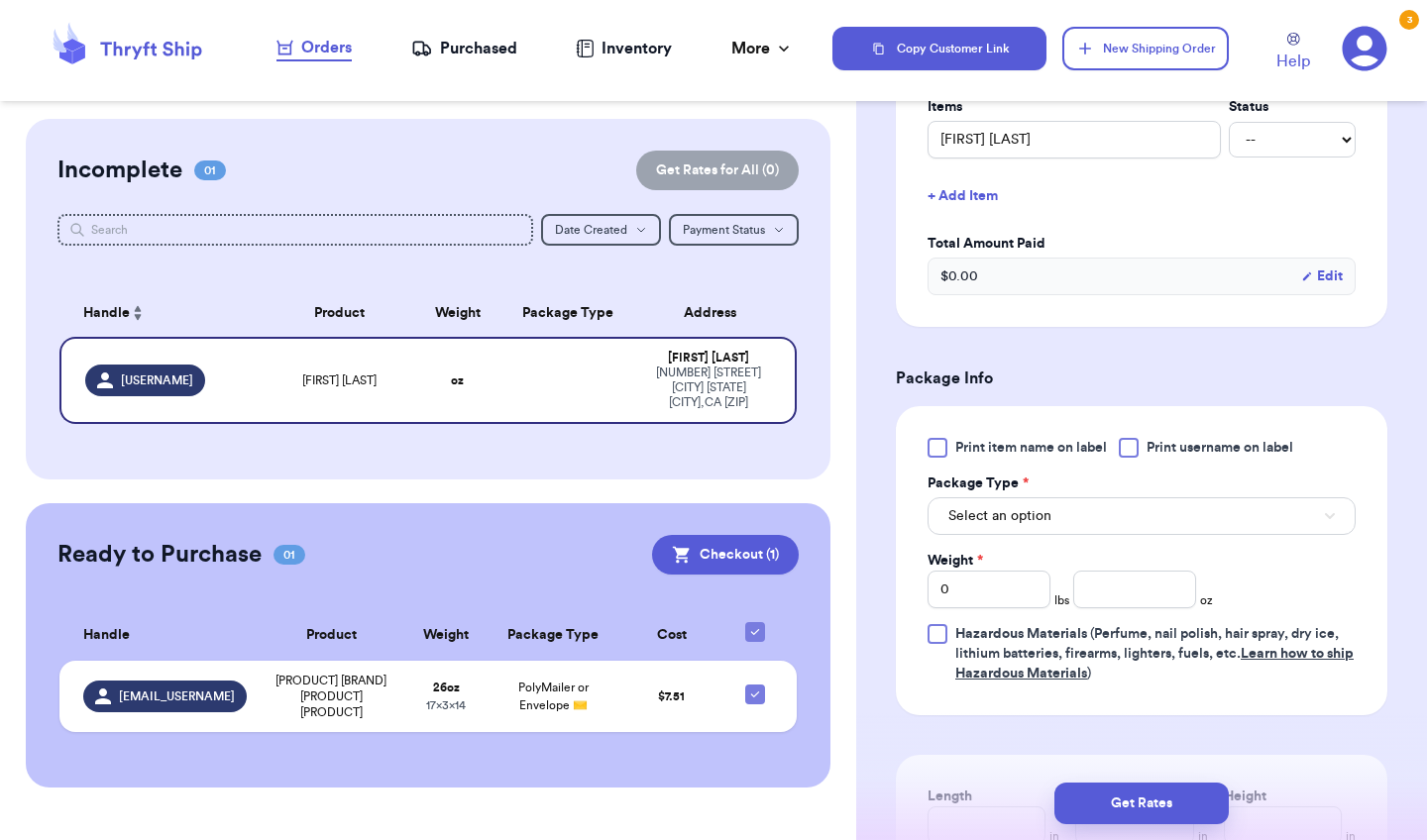 click on "Select an option" at bounding box center [1142, 514] 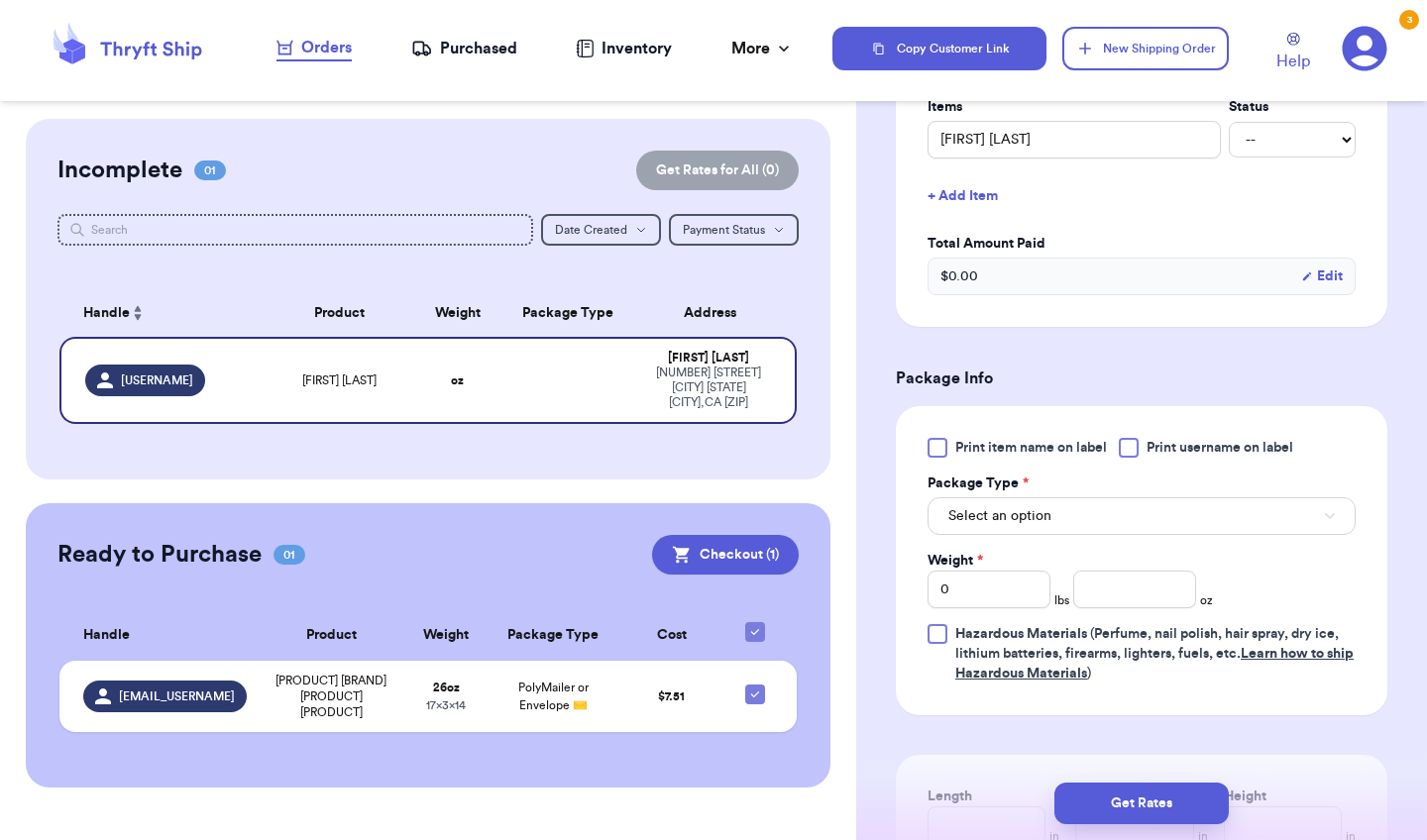 click on "Select an option" at bounding box center [1142, 516] 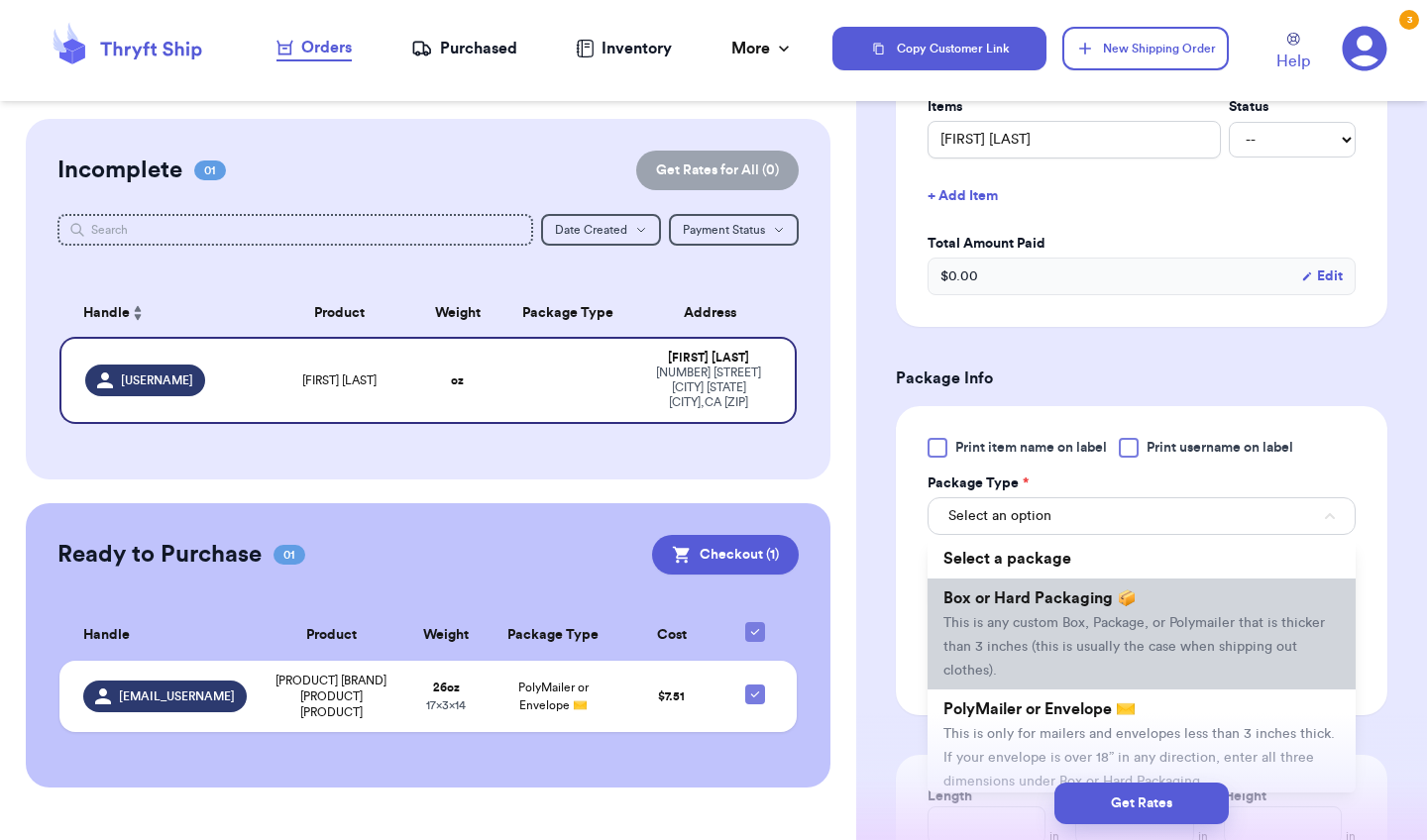 click on "This is any custom Box, Package, or Polymailer that is thicker than 3 inches (this is usually the case when shipping out clothes)." at bounding box center [1134, 647] 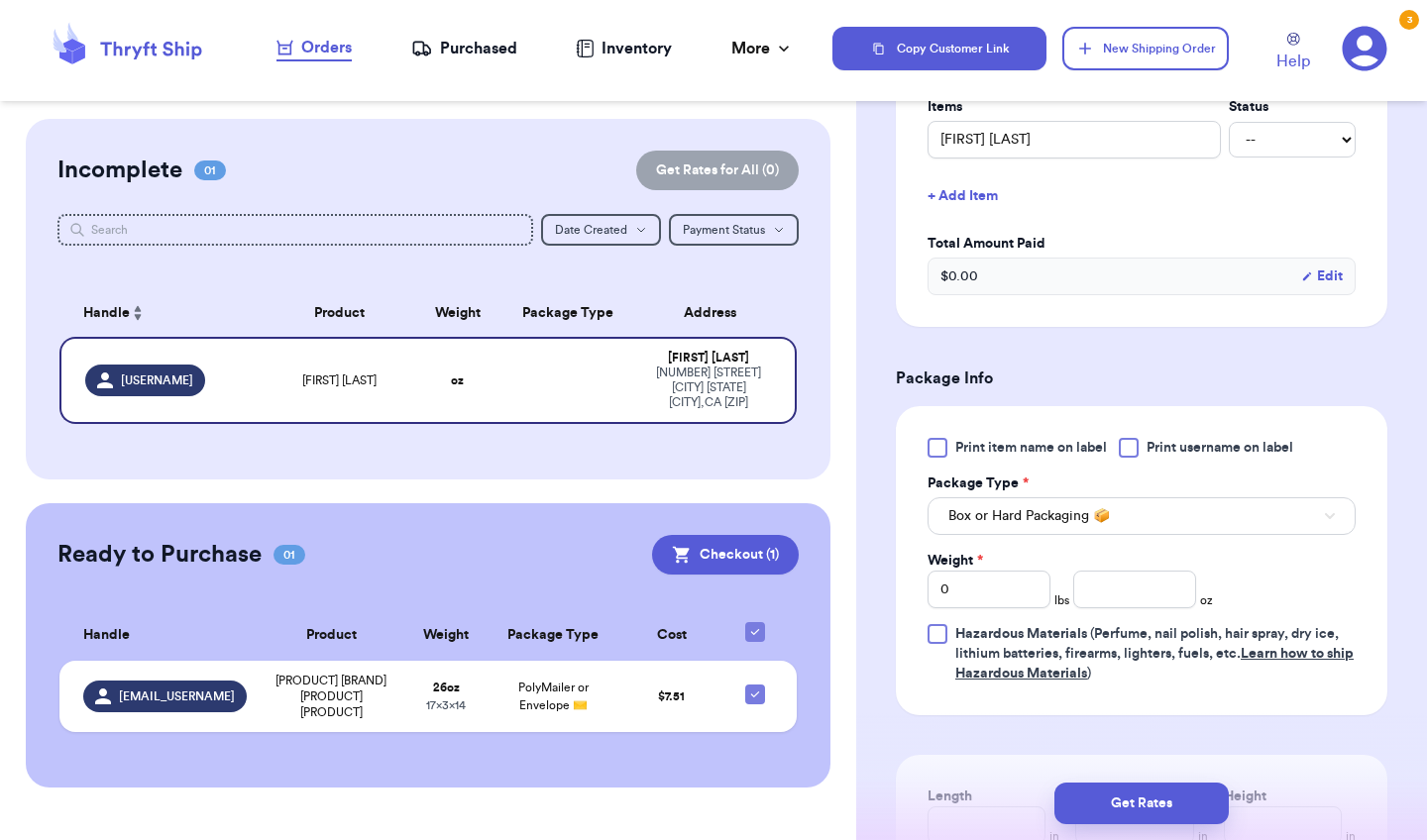 type 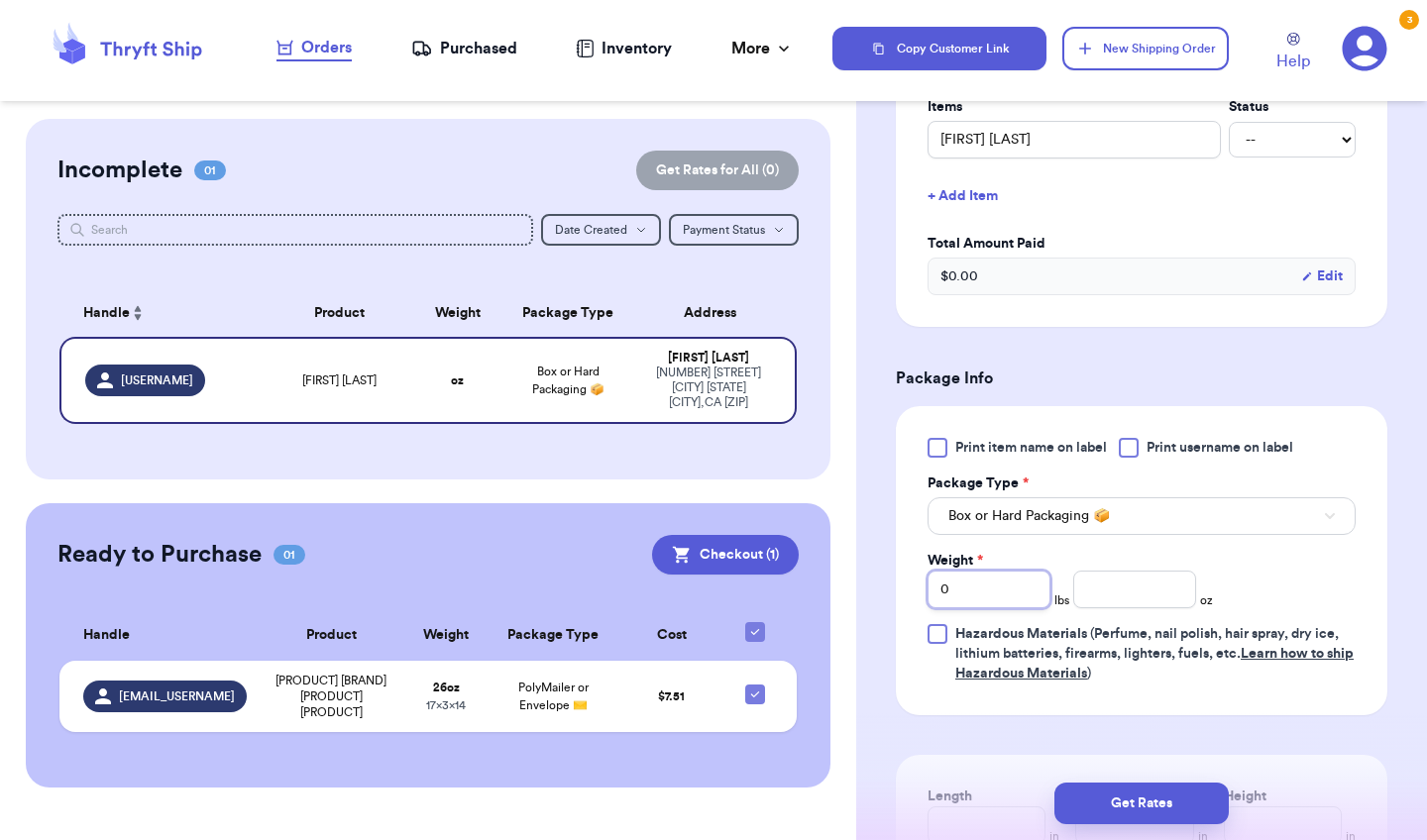 click on "0" at bounding box center [989, 589] 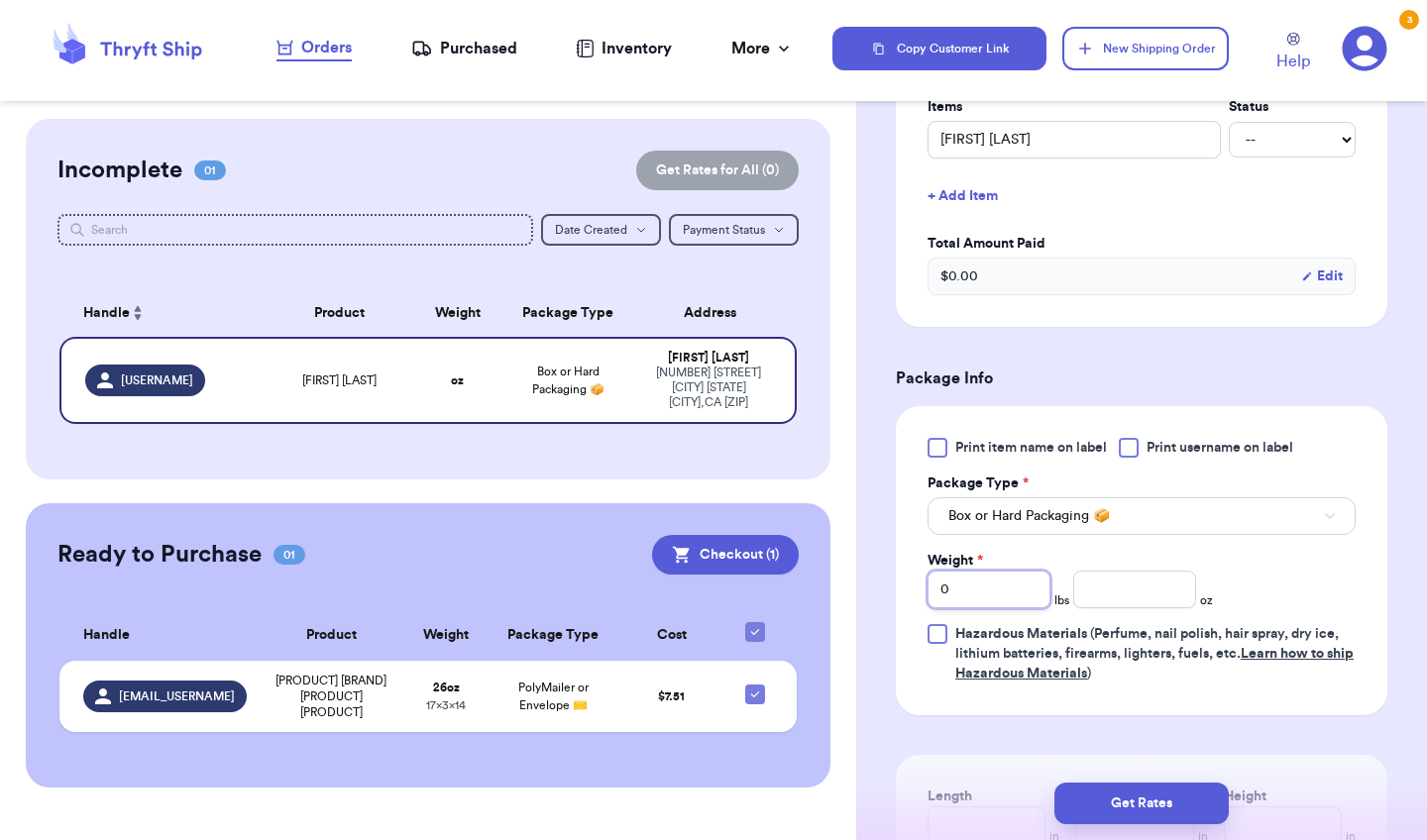 type on "01" 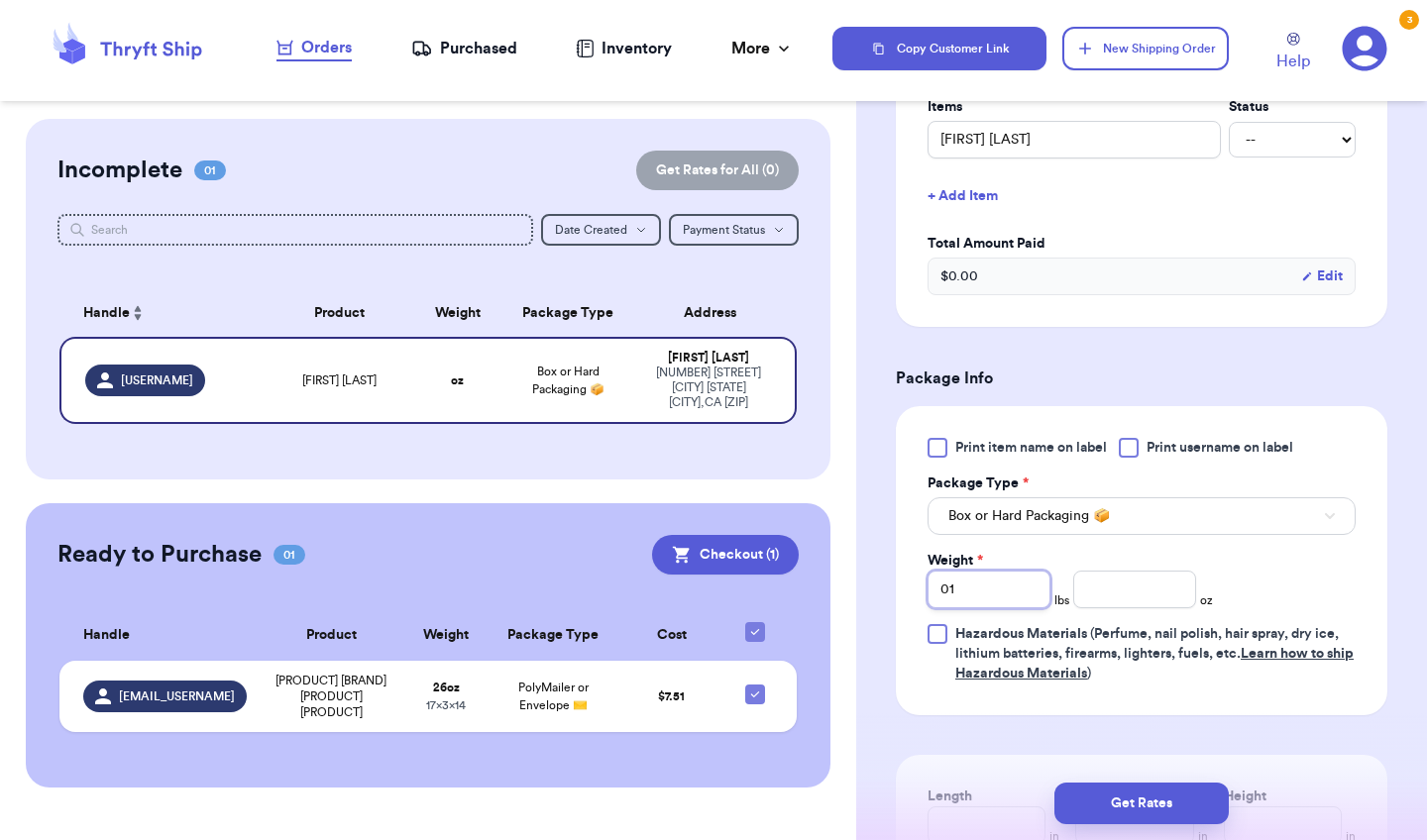 type 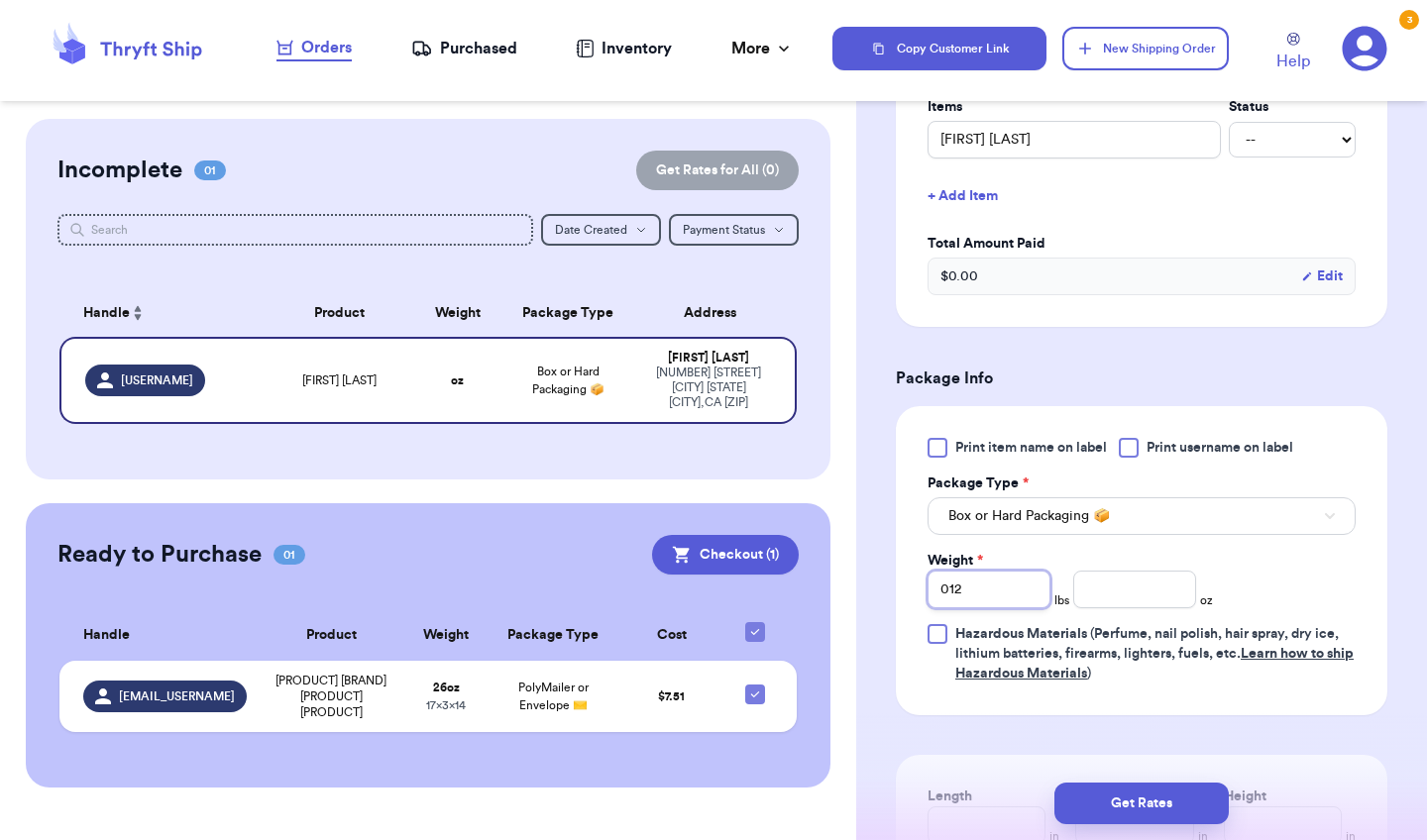 type 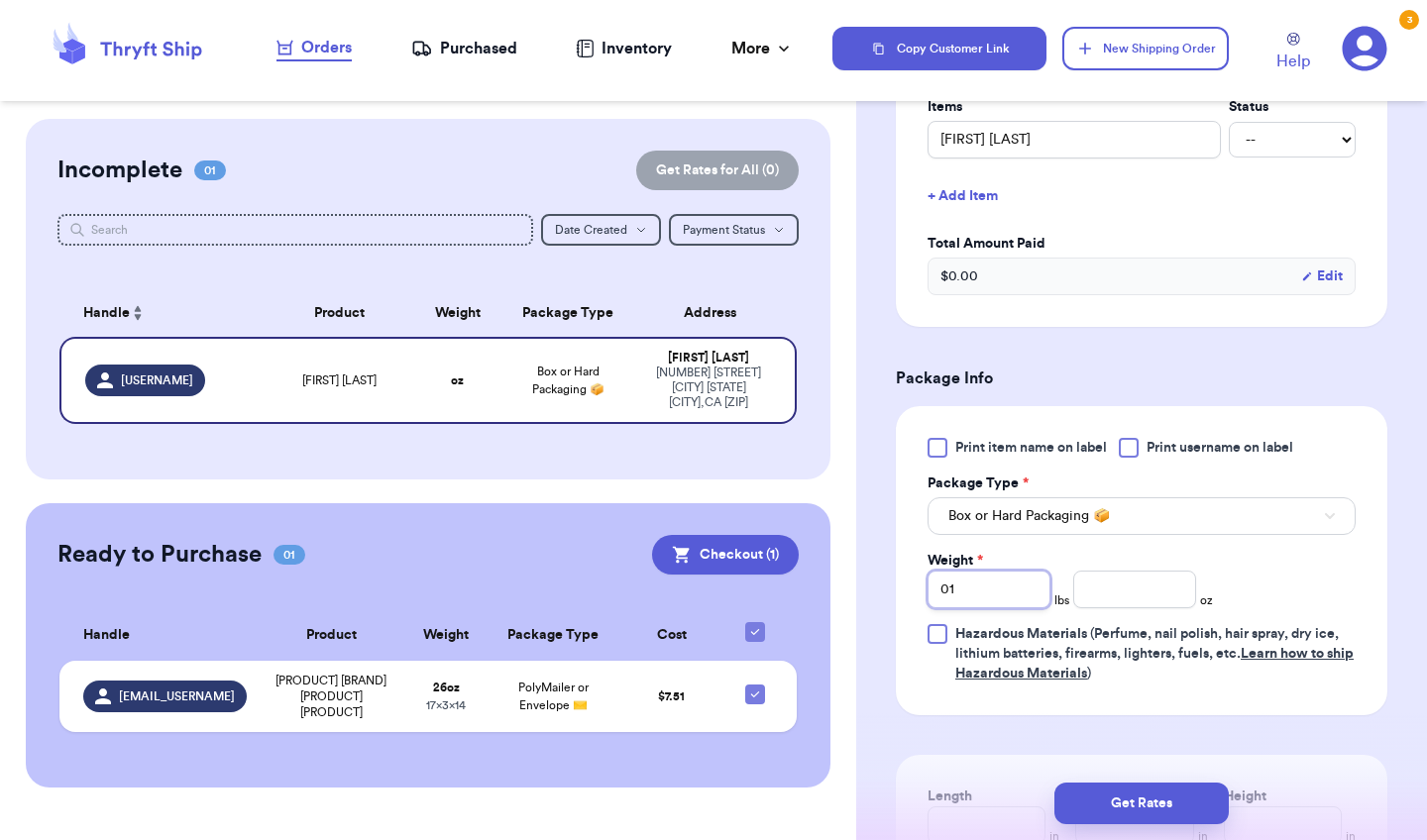 type 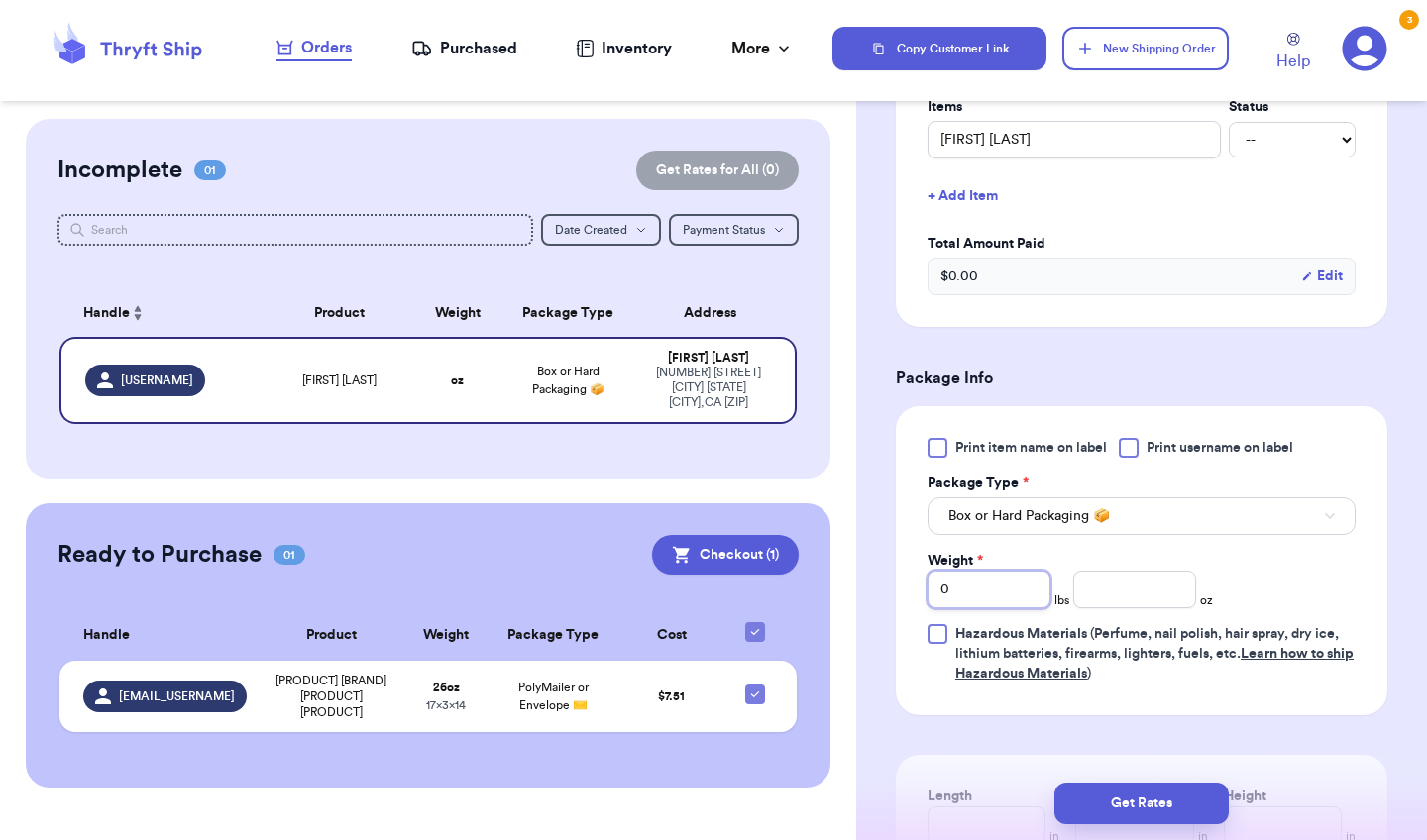 type 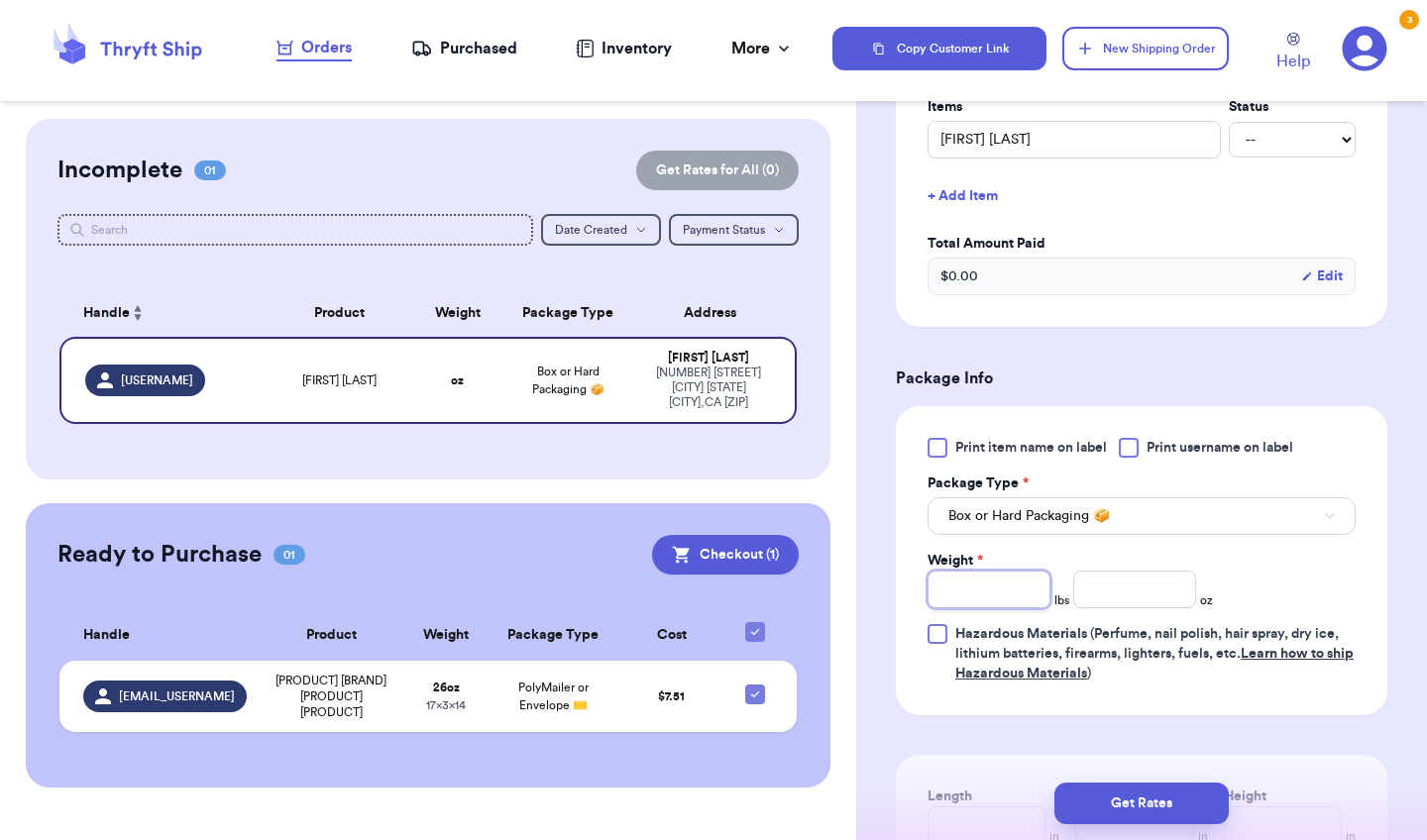type on "2" 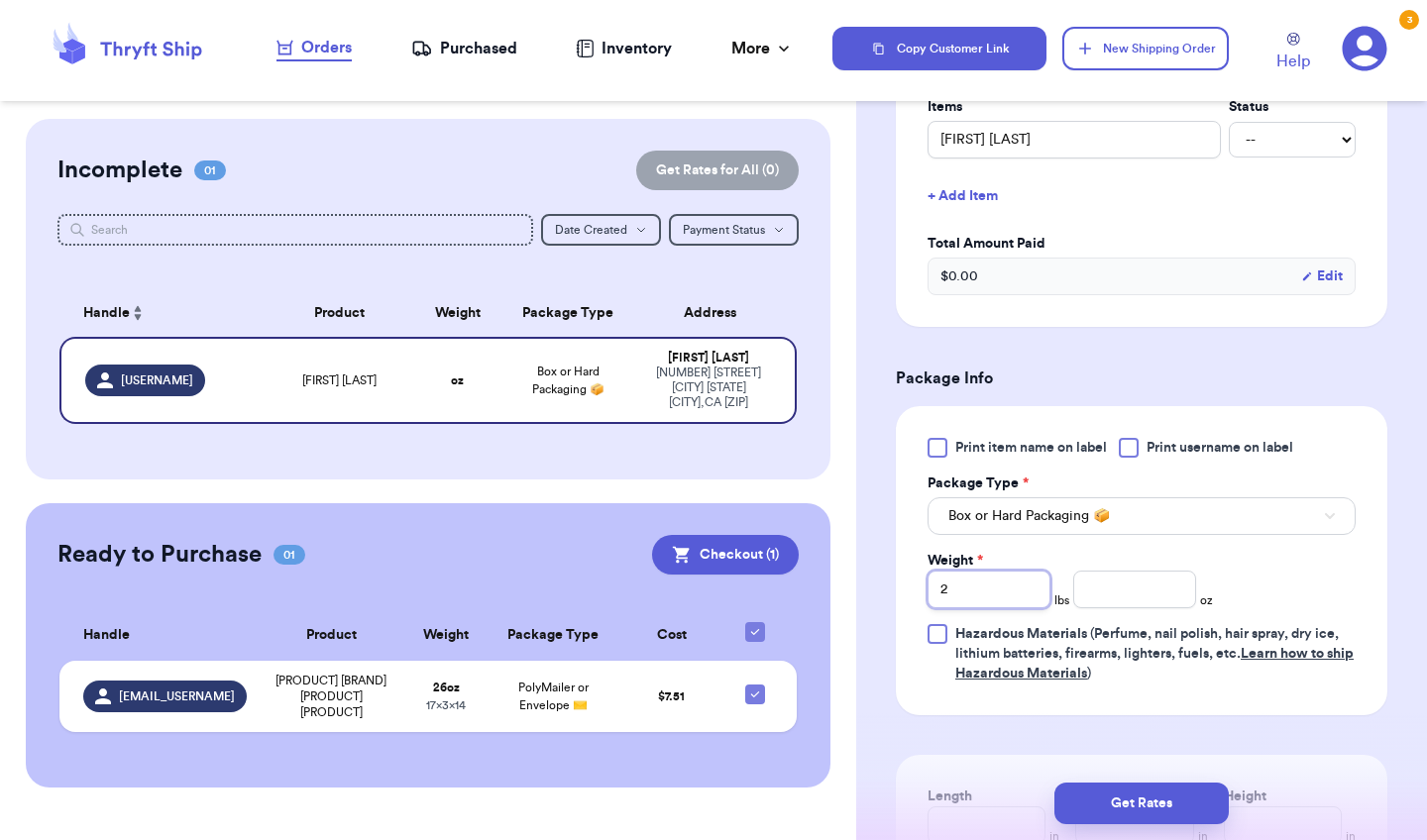 type 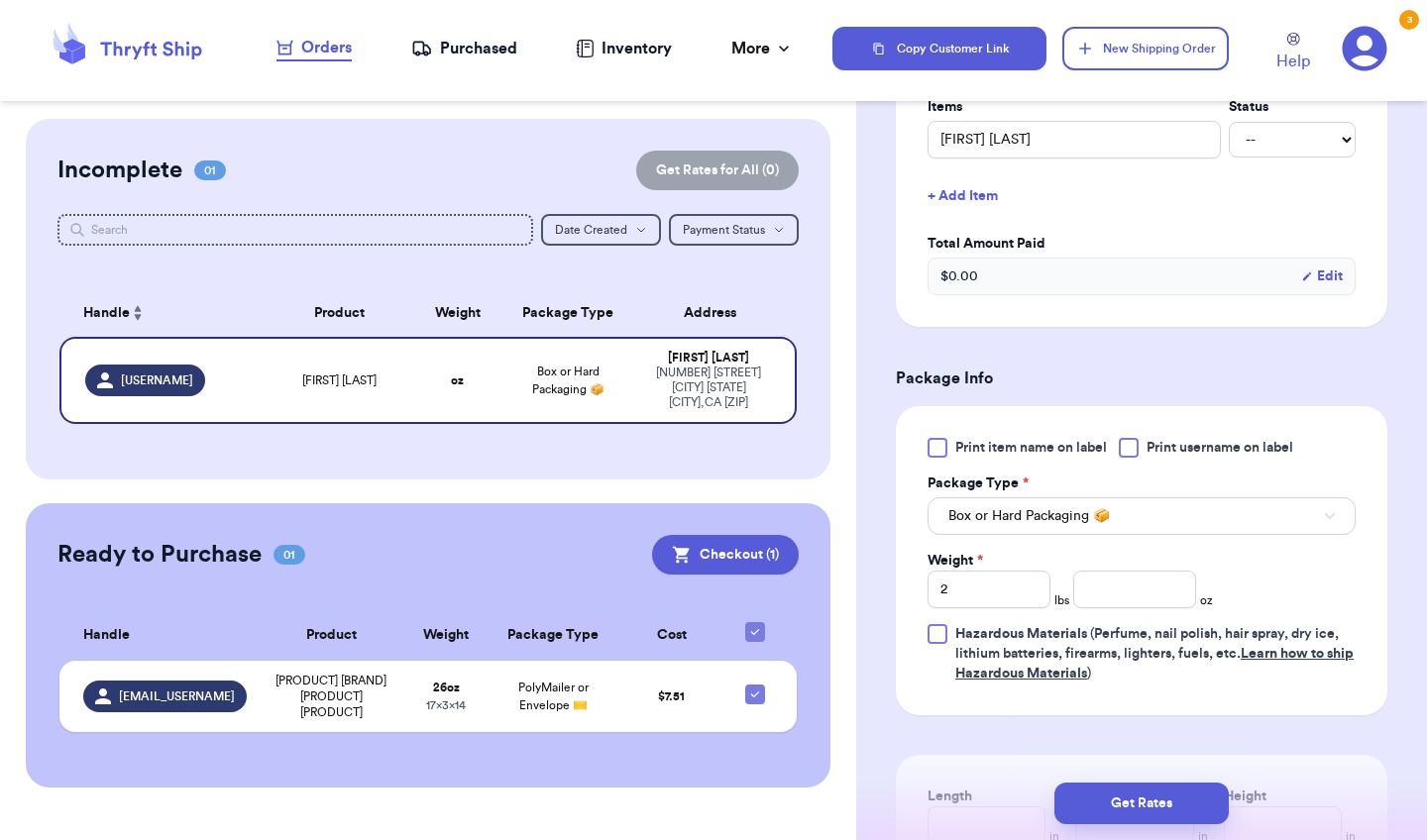 click on "Print item name on label Print username on label Package Type * Box or Hard Packaging 📦 Weight * 2 lbs oz Hazardous Materials   (Perfume, nail polish, hair spray, dry ice, lithium batteries, firearms, lighters, fuels, etc.  Learn how to ship Hazardous Materials )" at bounding box center (1142, 561) 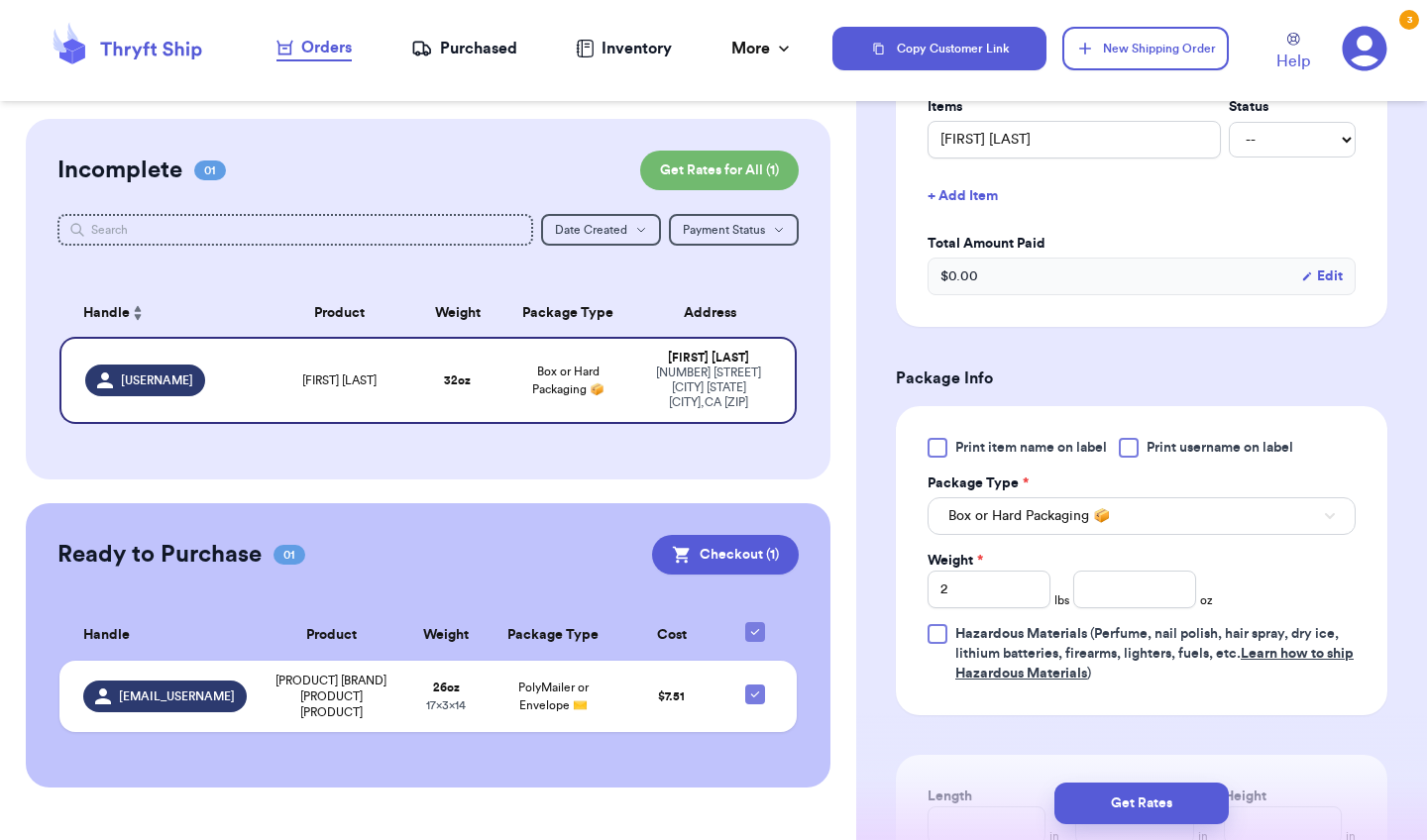 click on "Print item name on label Print username on label Package Type * Box or Hard Packaging 📦 Weight * 2 lbs oz Hazardous Materials   (Perfume, nail polish, hair spray, dry ice, lithium batteries, firearms, lighters, fuels, etc.  Learn how to ship Hazardous Materials )" at bounding box center (1142, 561) 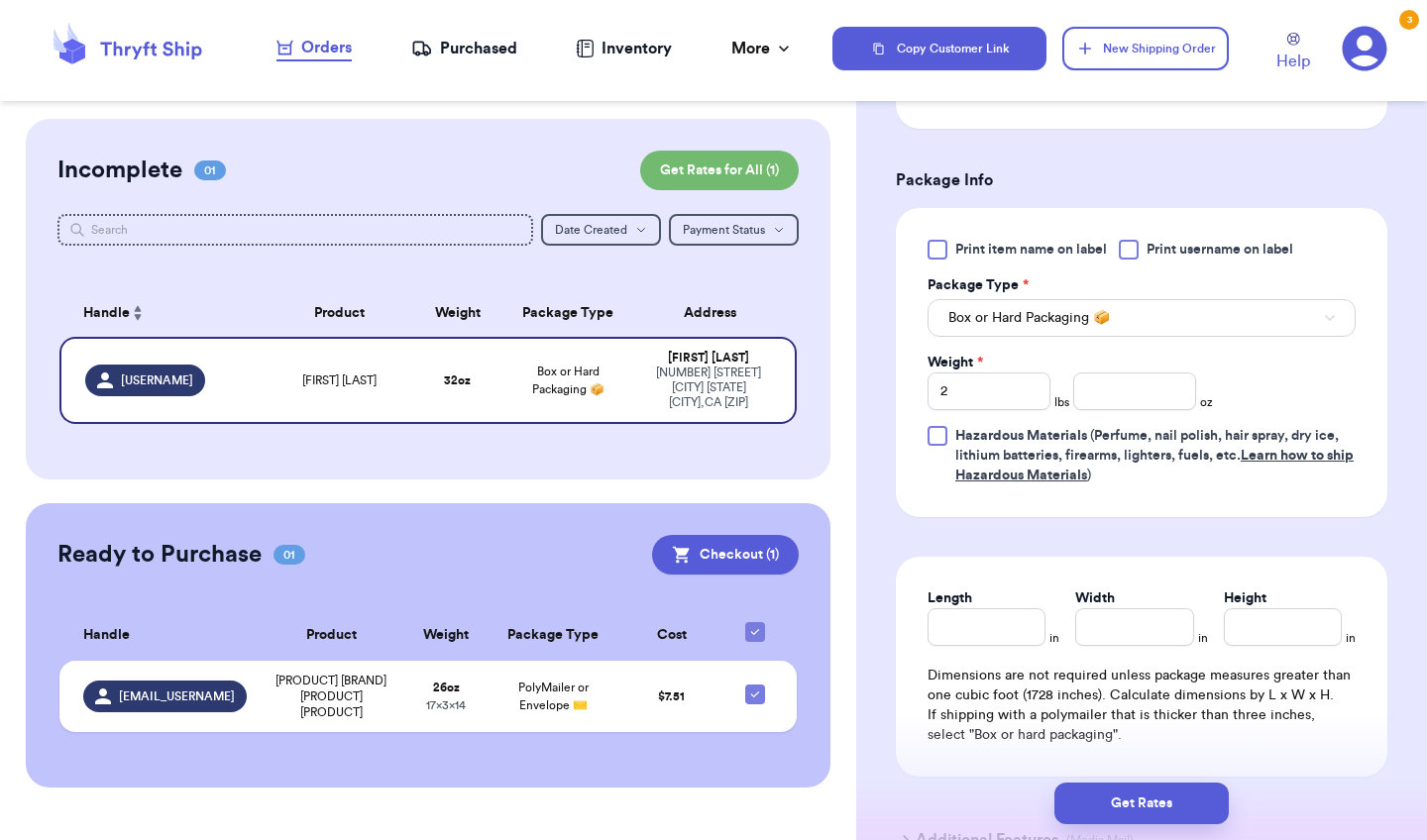 scroll, scrollTop: 1070, scrollLeft: 0, axis: vertical 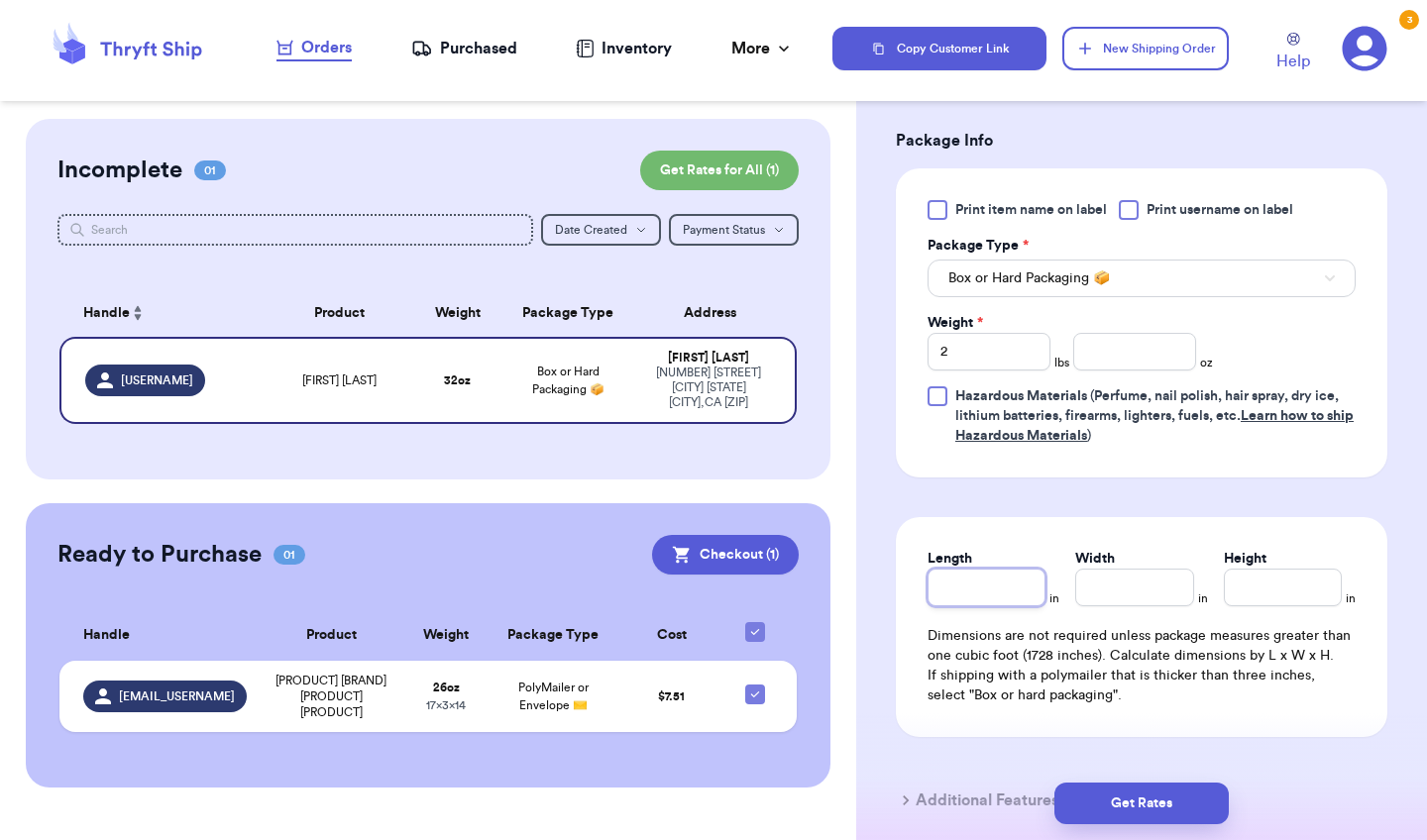click on "Length" at bounding box center (986, 587) 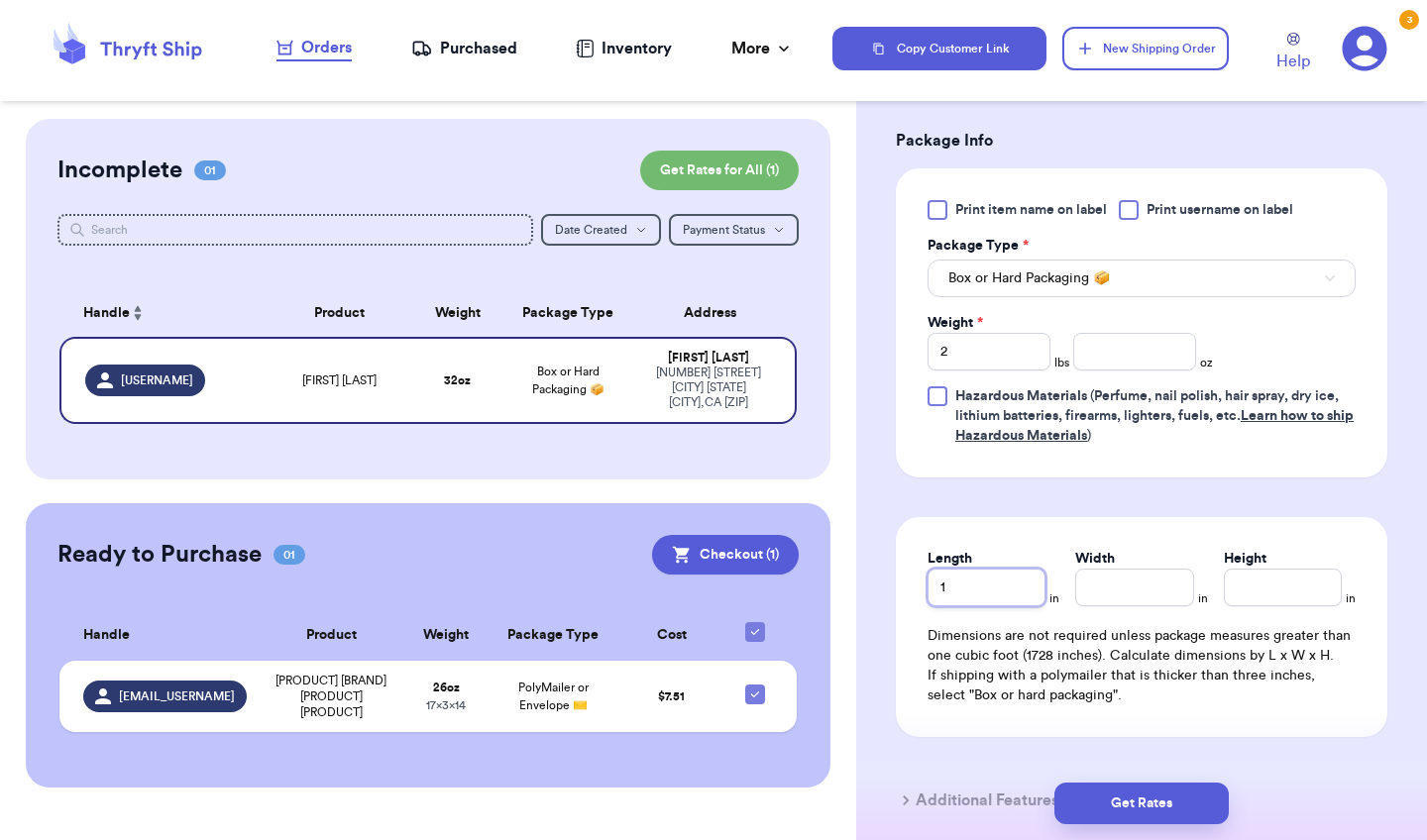 type 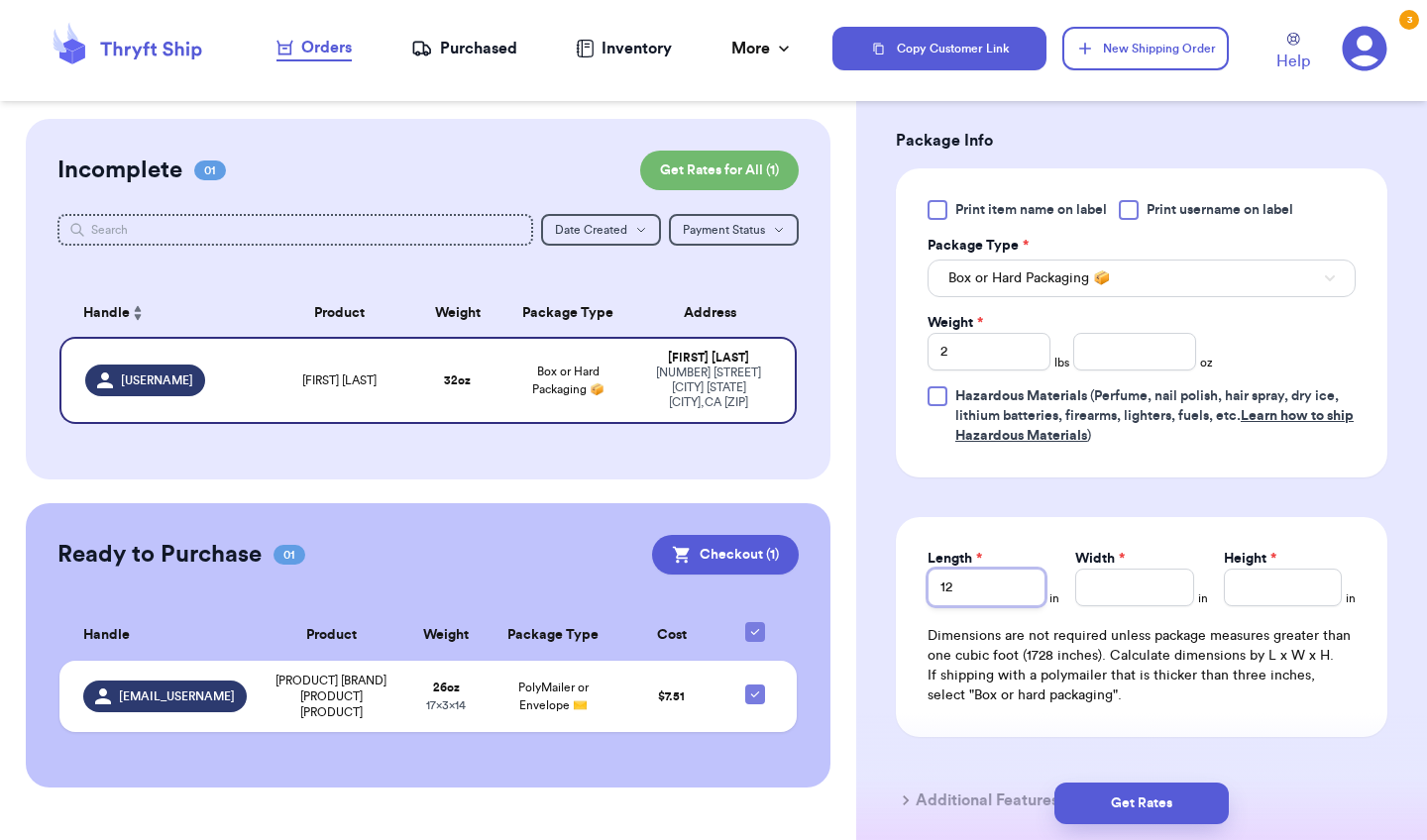 type on "12" 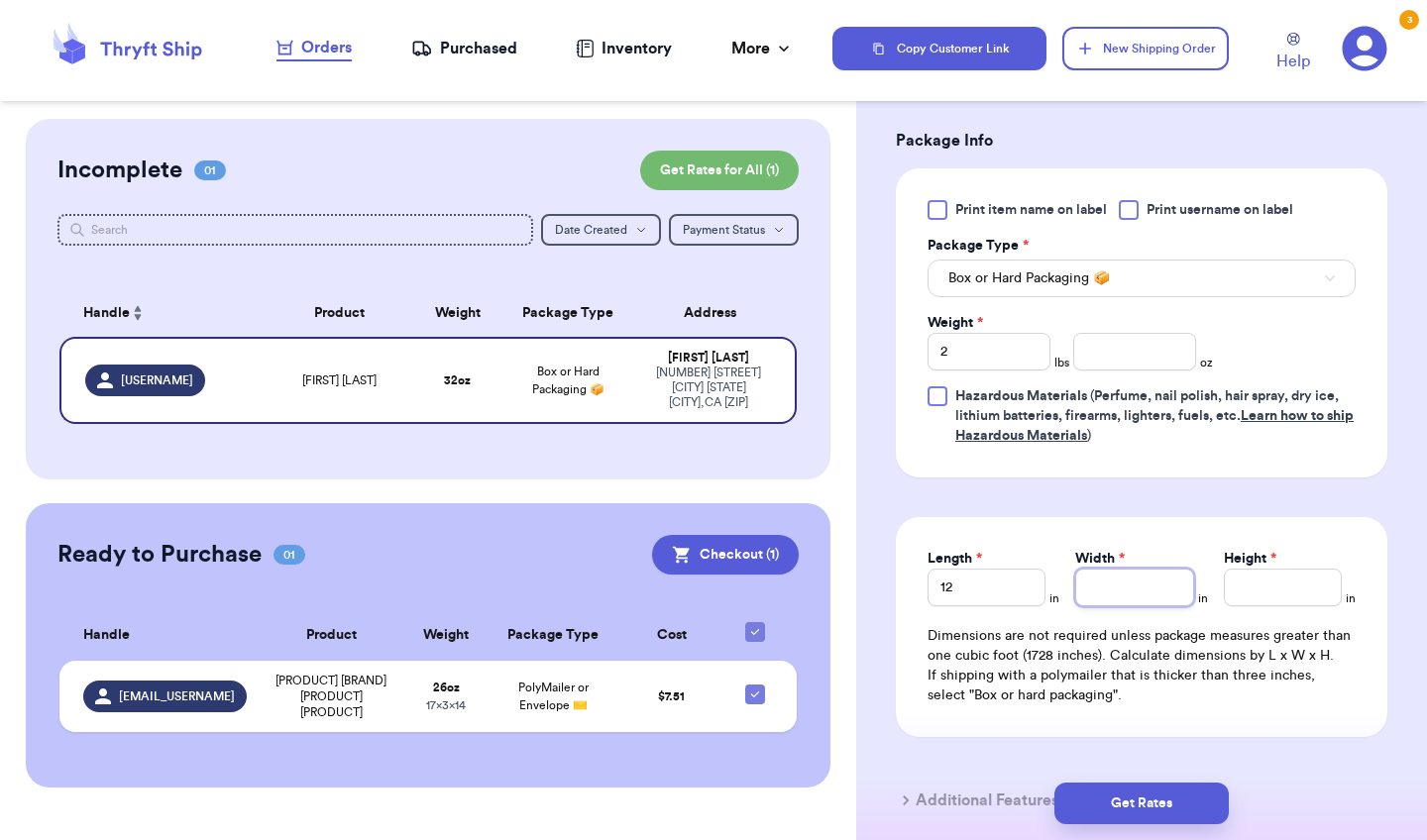 click on "Width *" at bounding box center (1134, 587) 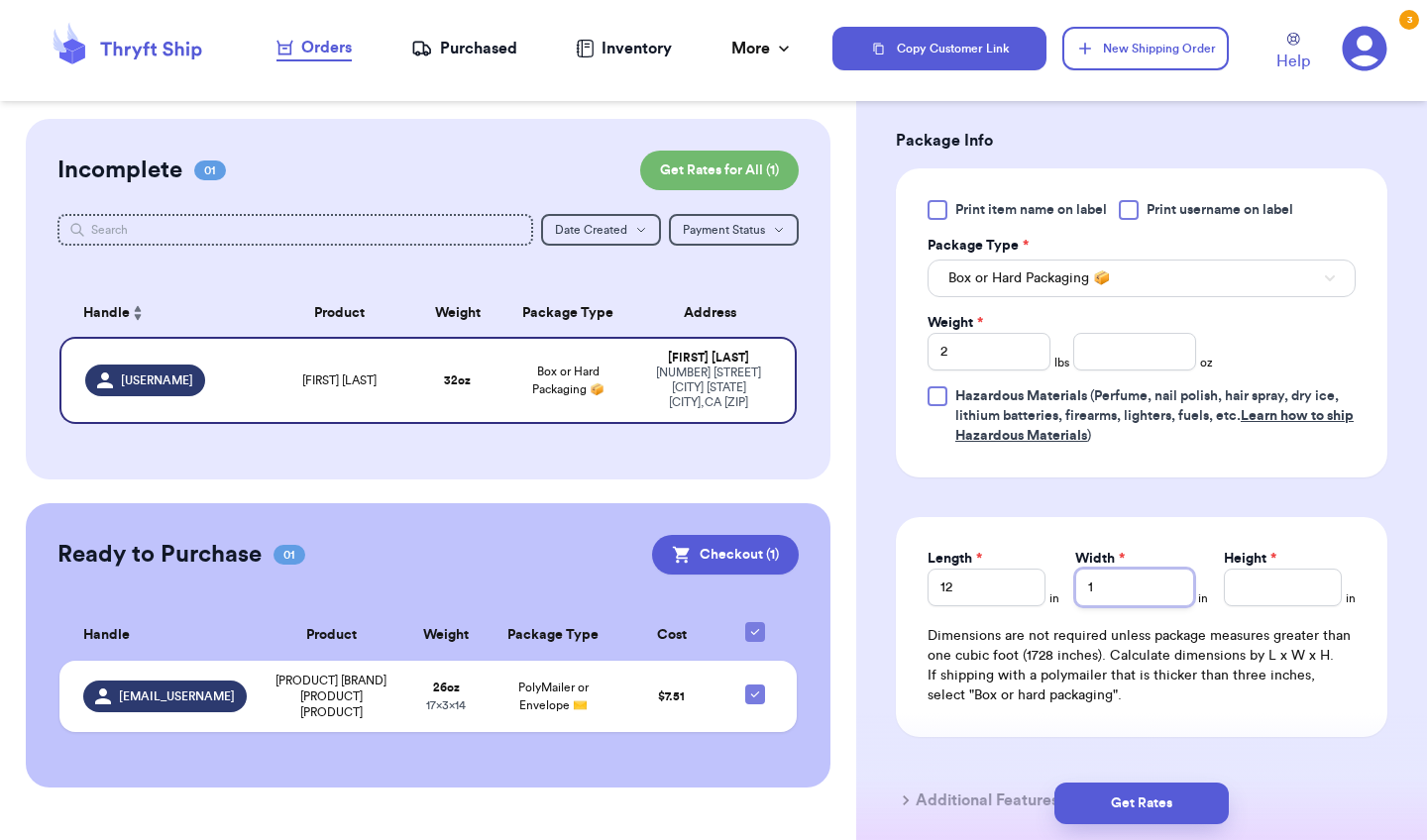 type 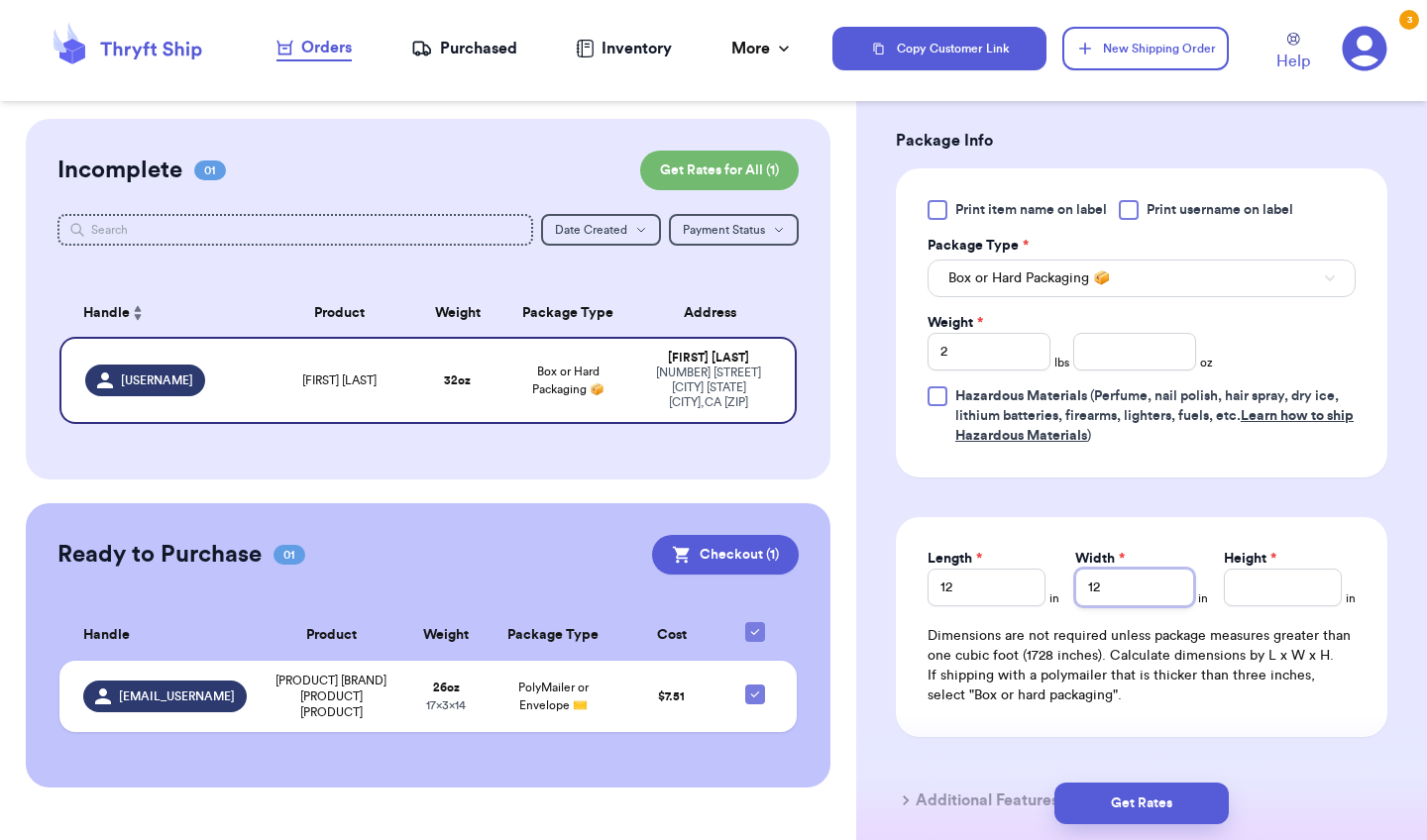type 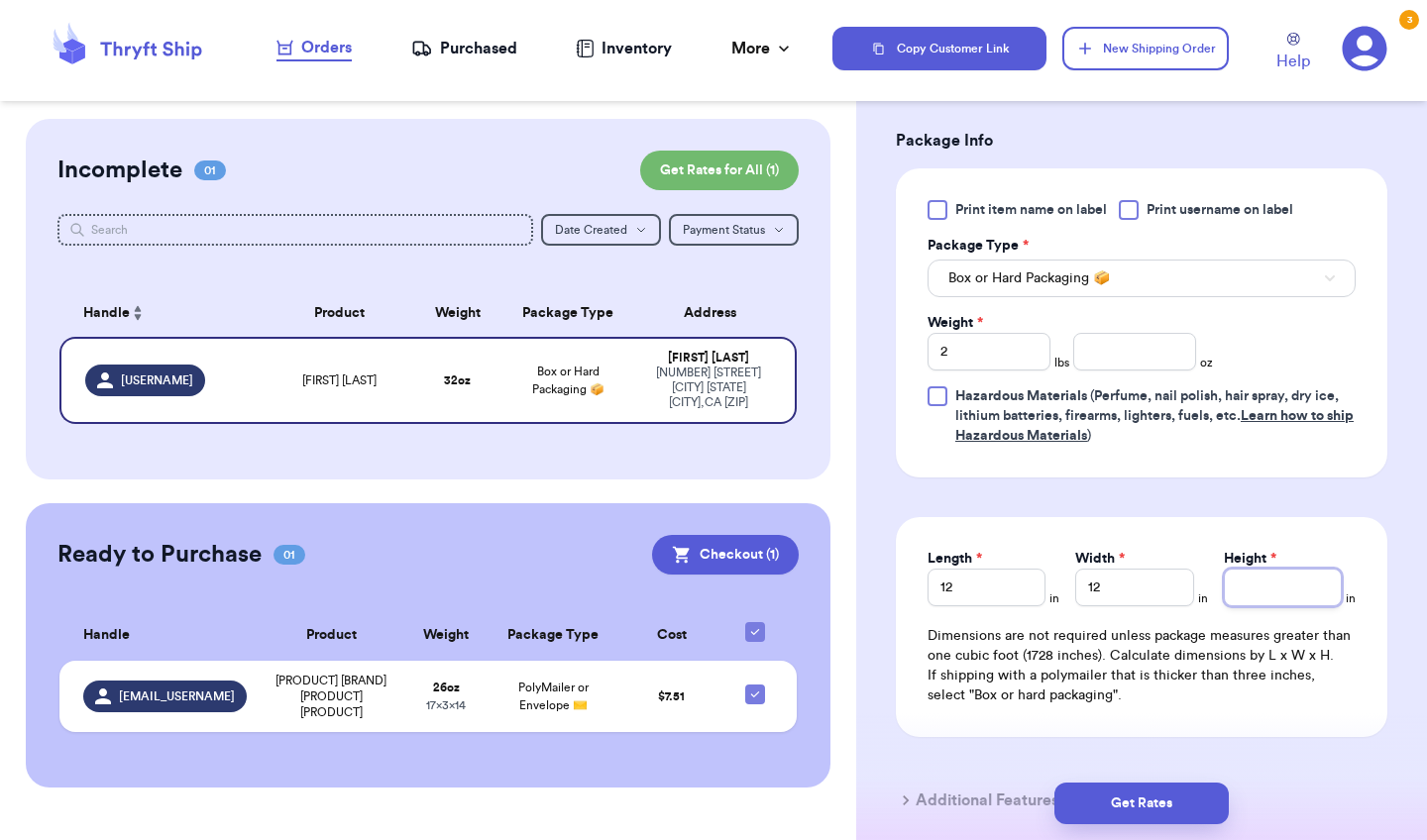 type 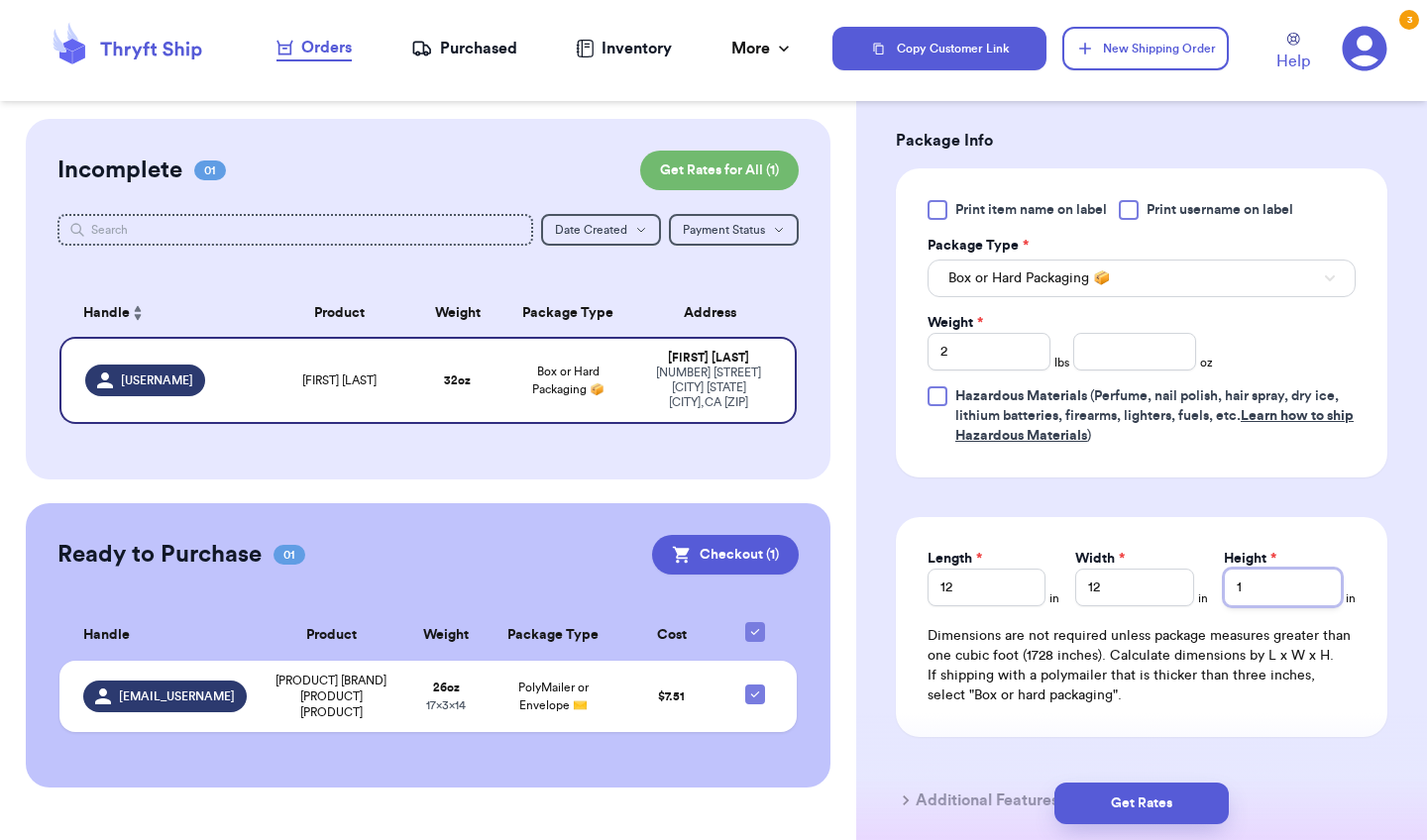 click on "1" at bounding box center [1282, 587] 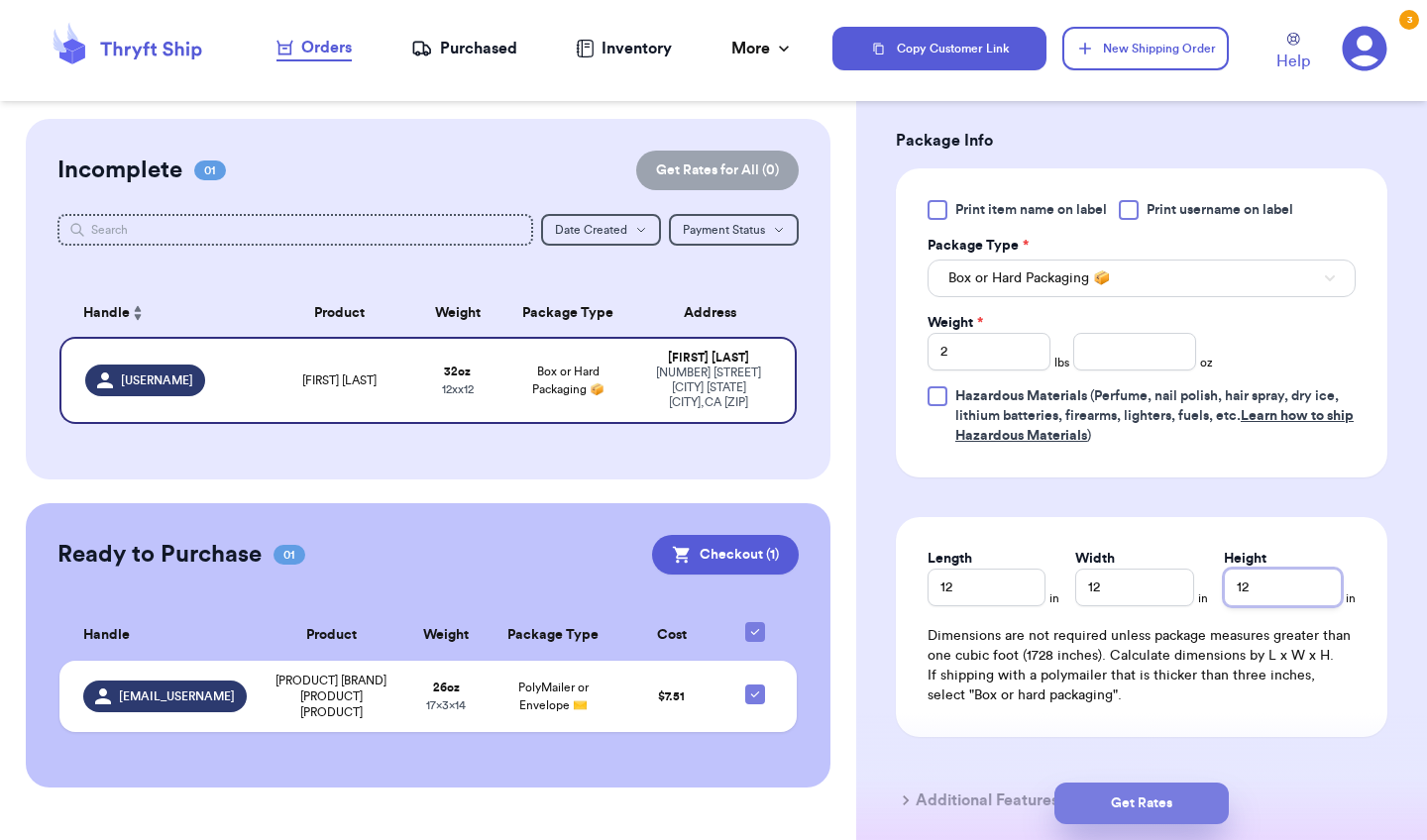 type on "12" 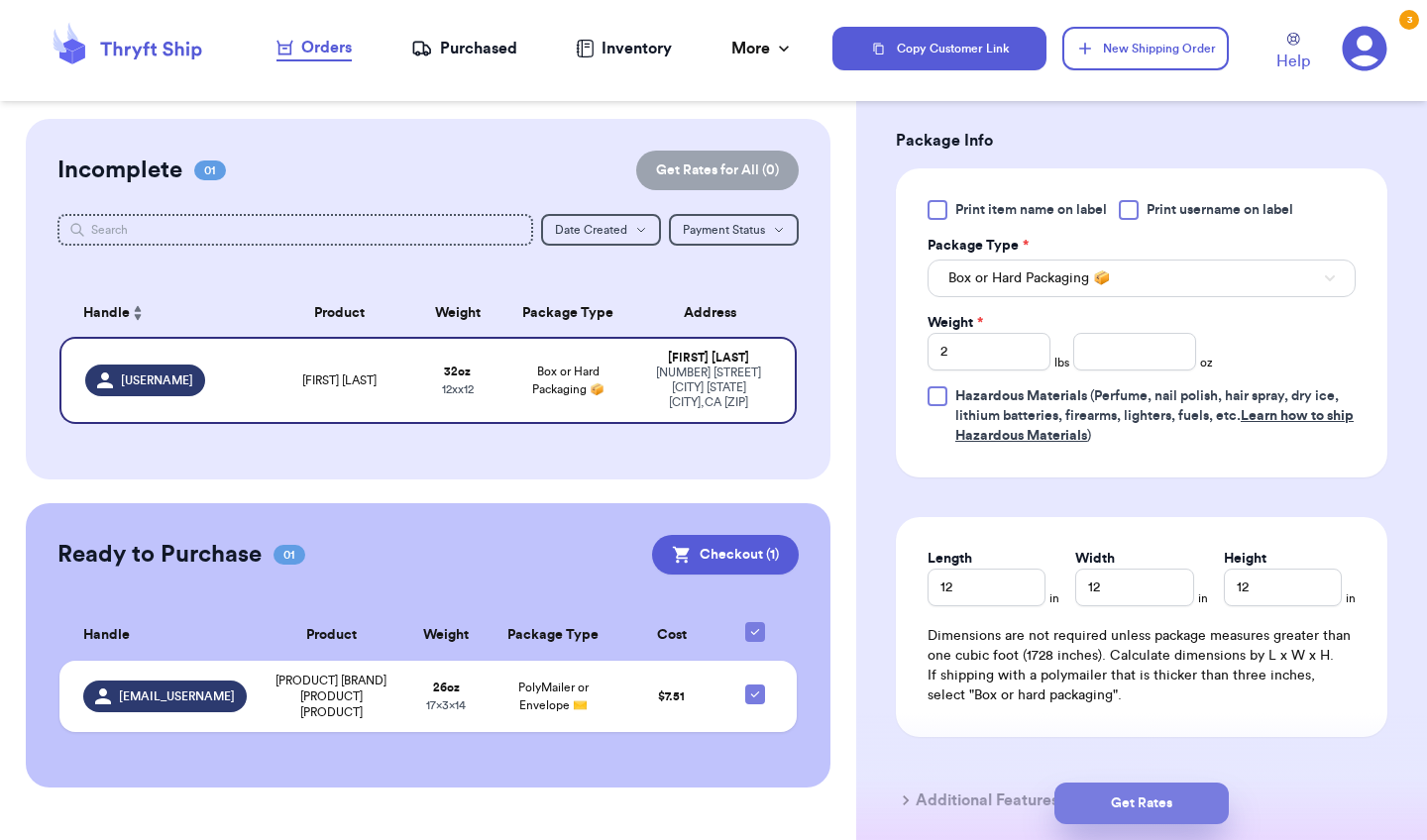 click on "Get Rates" at bounding box center [1142, 803] 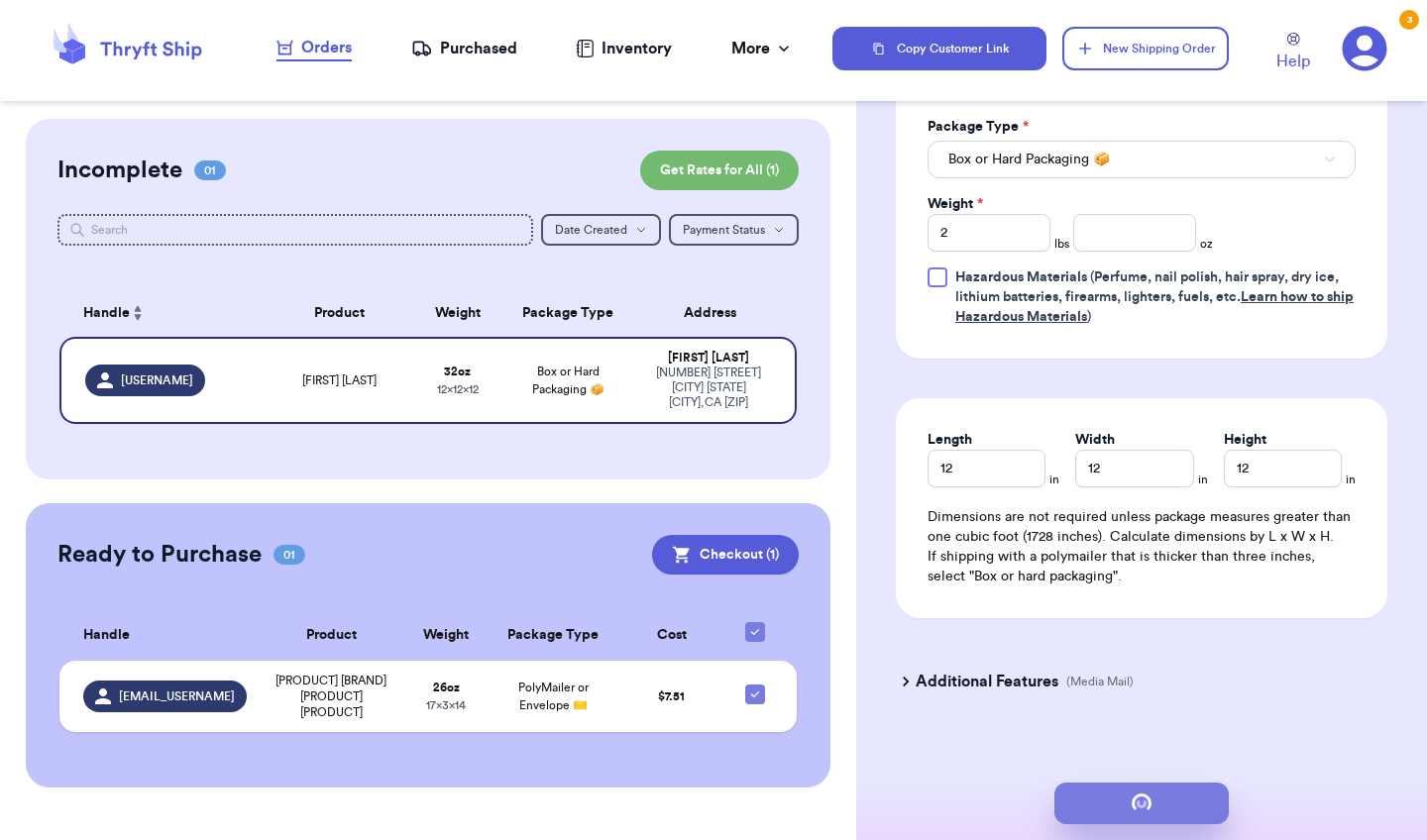 type 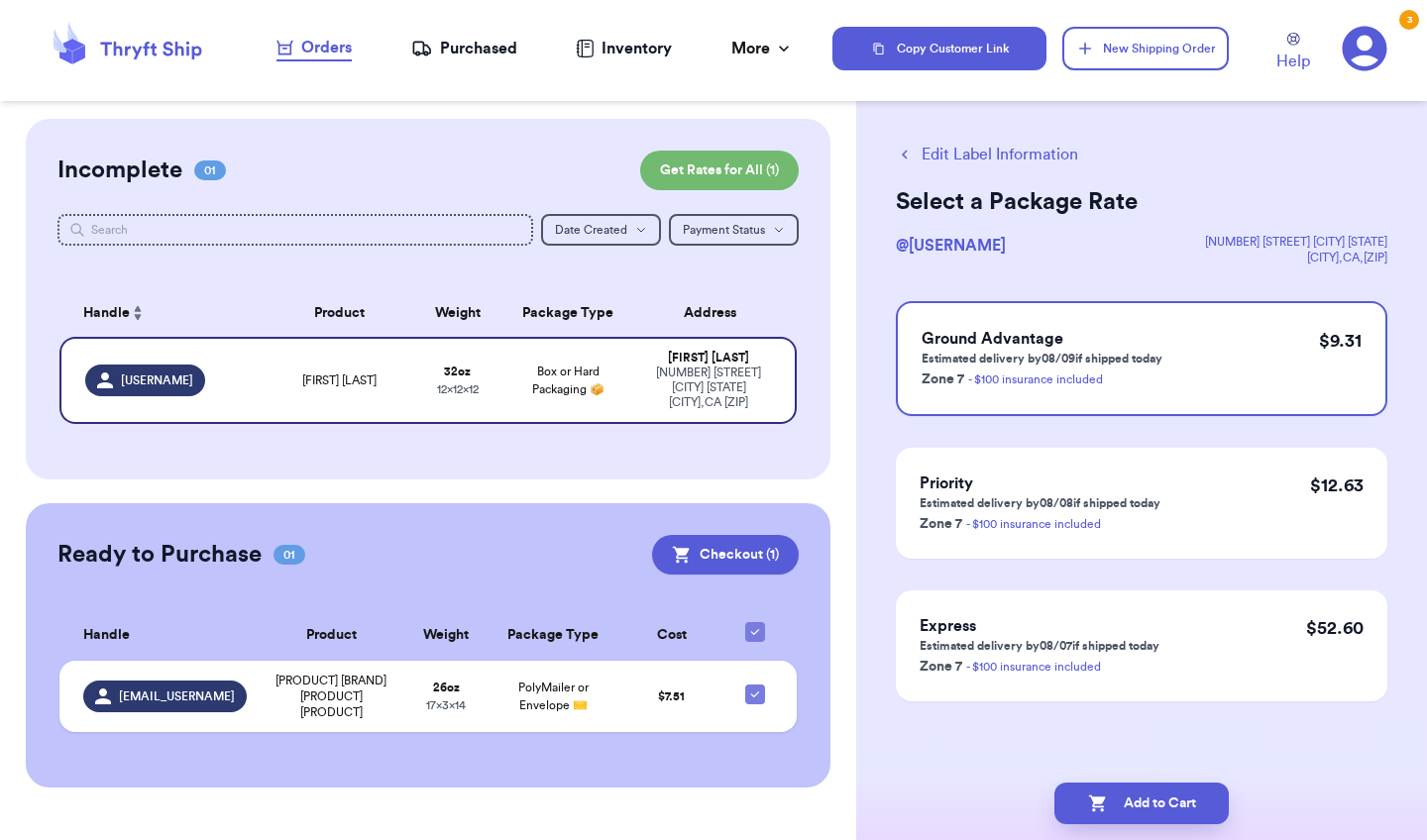 scroll, scrollTop: 0, scrollLeft: 0, axis: both 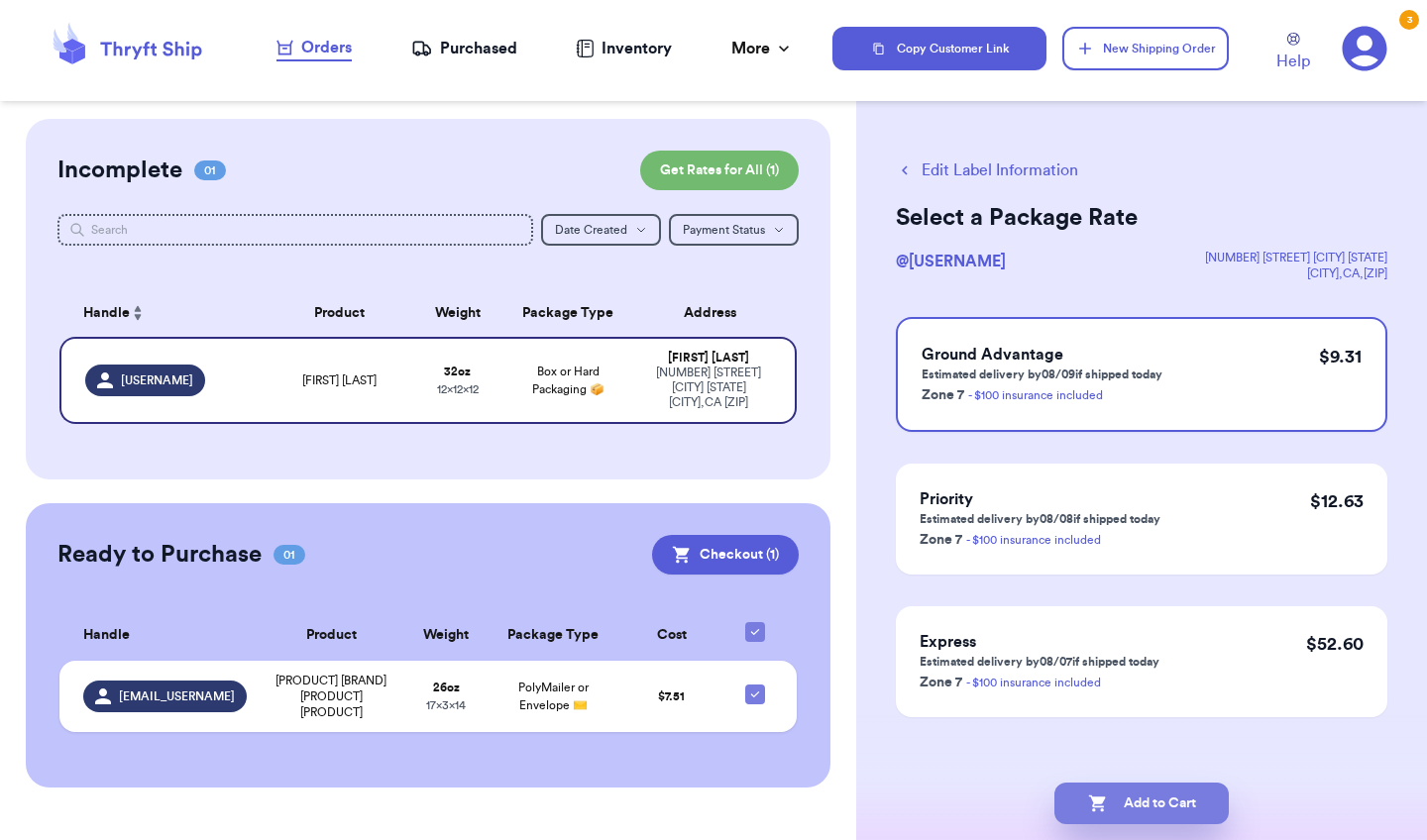 click on "Add to Cart" at bounding box center [1142, 803] 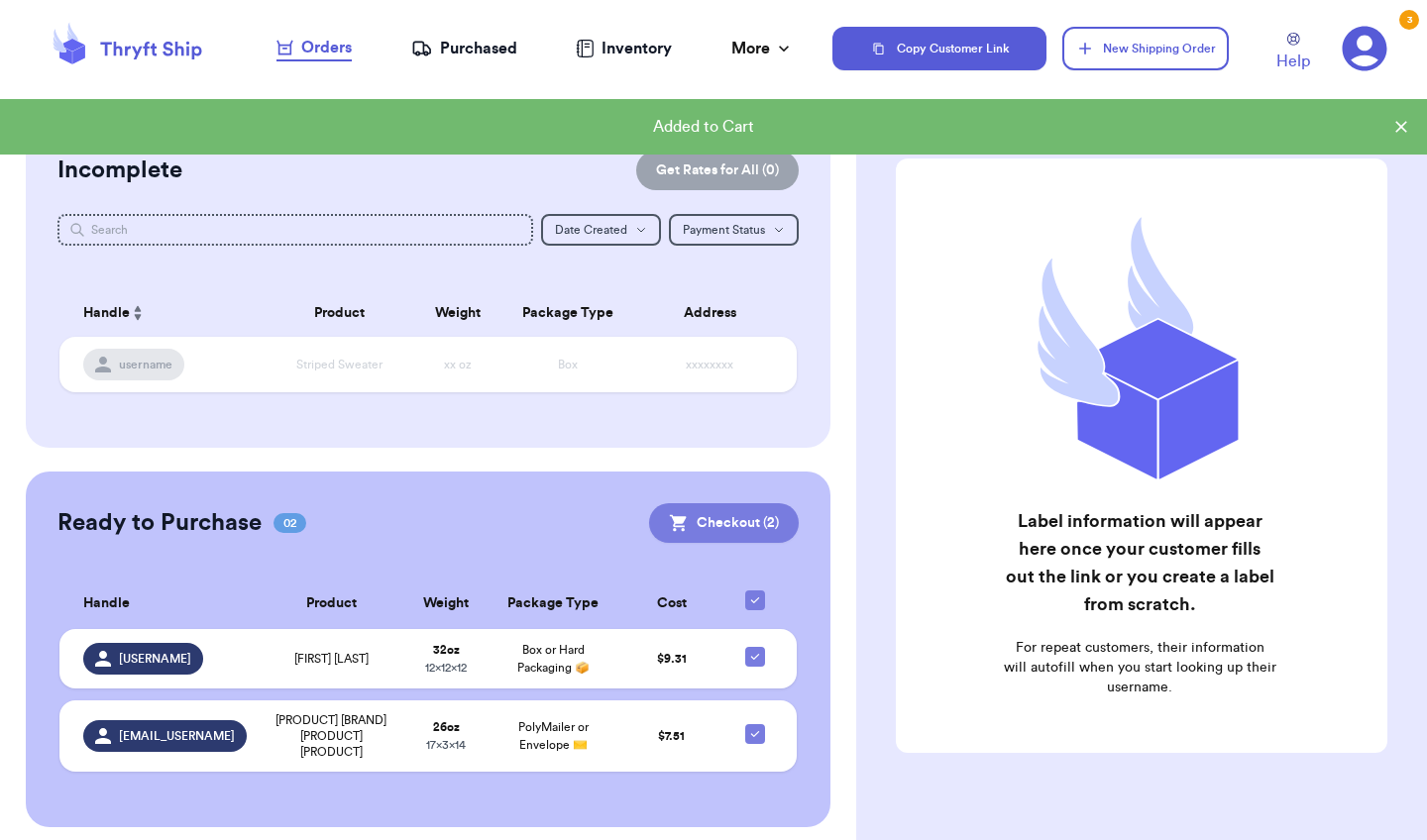 click on "Checkout ( 2 )" at bounding box center [723, 523] 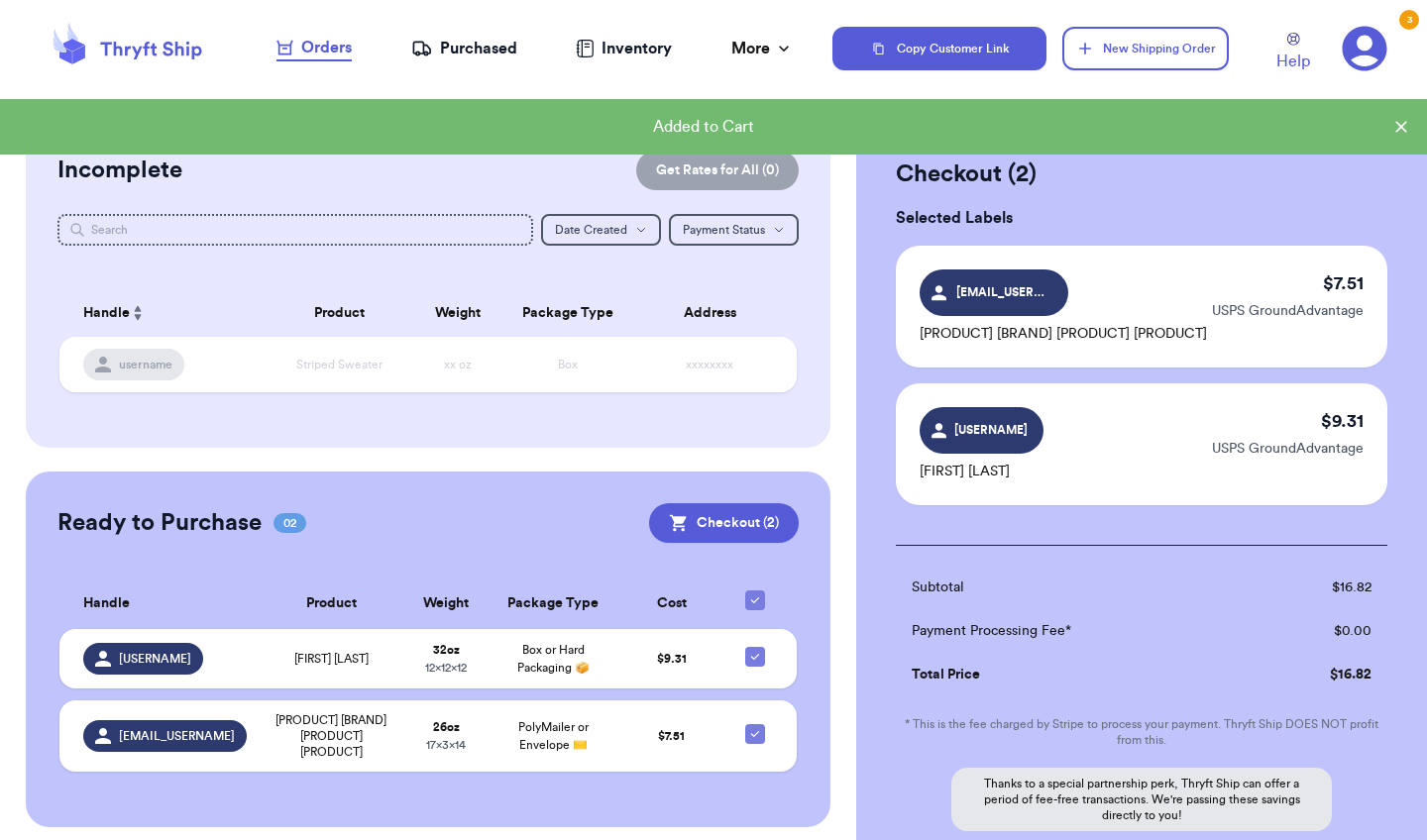 click on "Subtotal" at bounding box center [1073, 587] 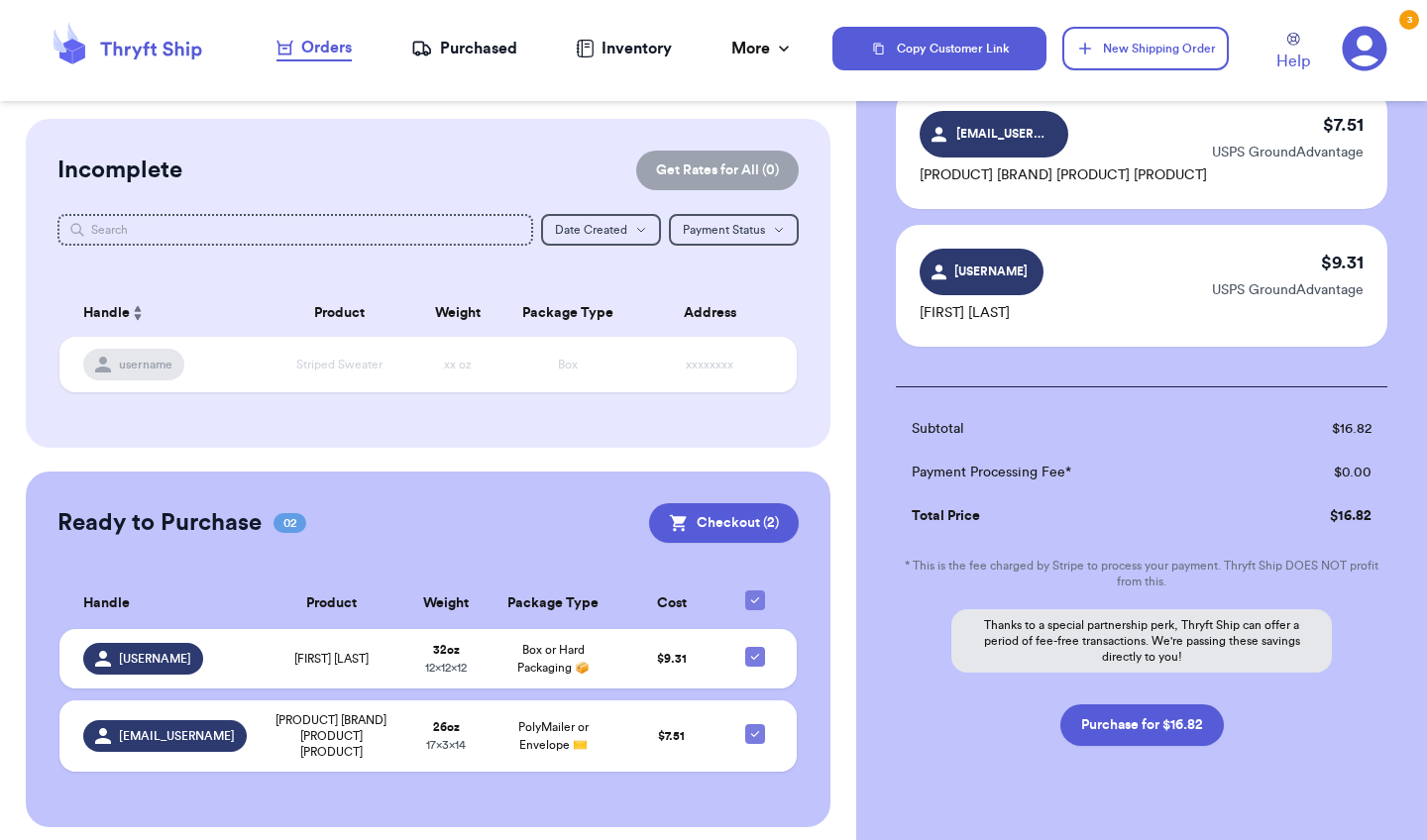 scroll, scrollTop: 119, scrollLeft: 0, axis: vertical 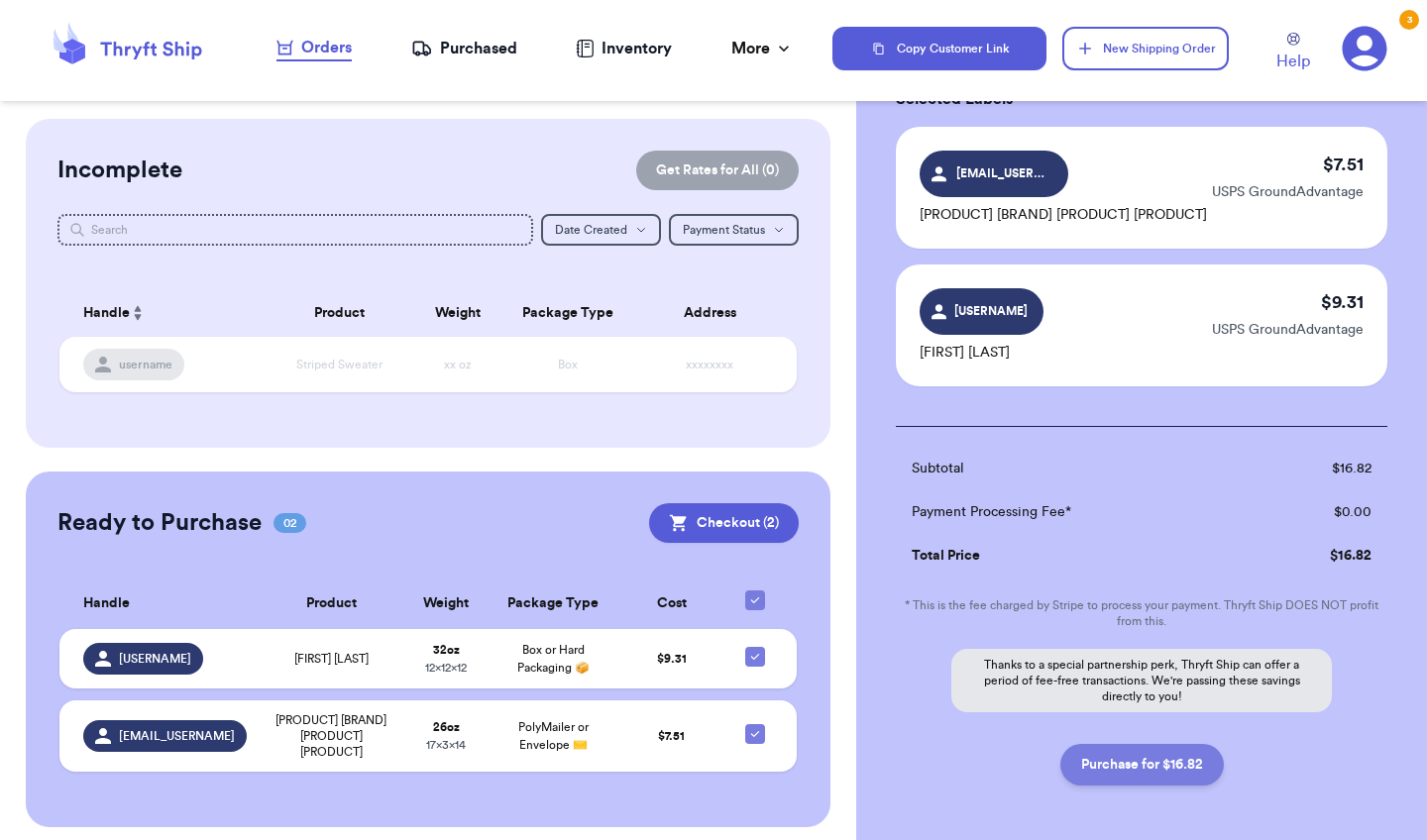 click on "Purchase for $16.82" at bounding box center (1142, 765) 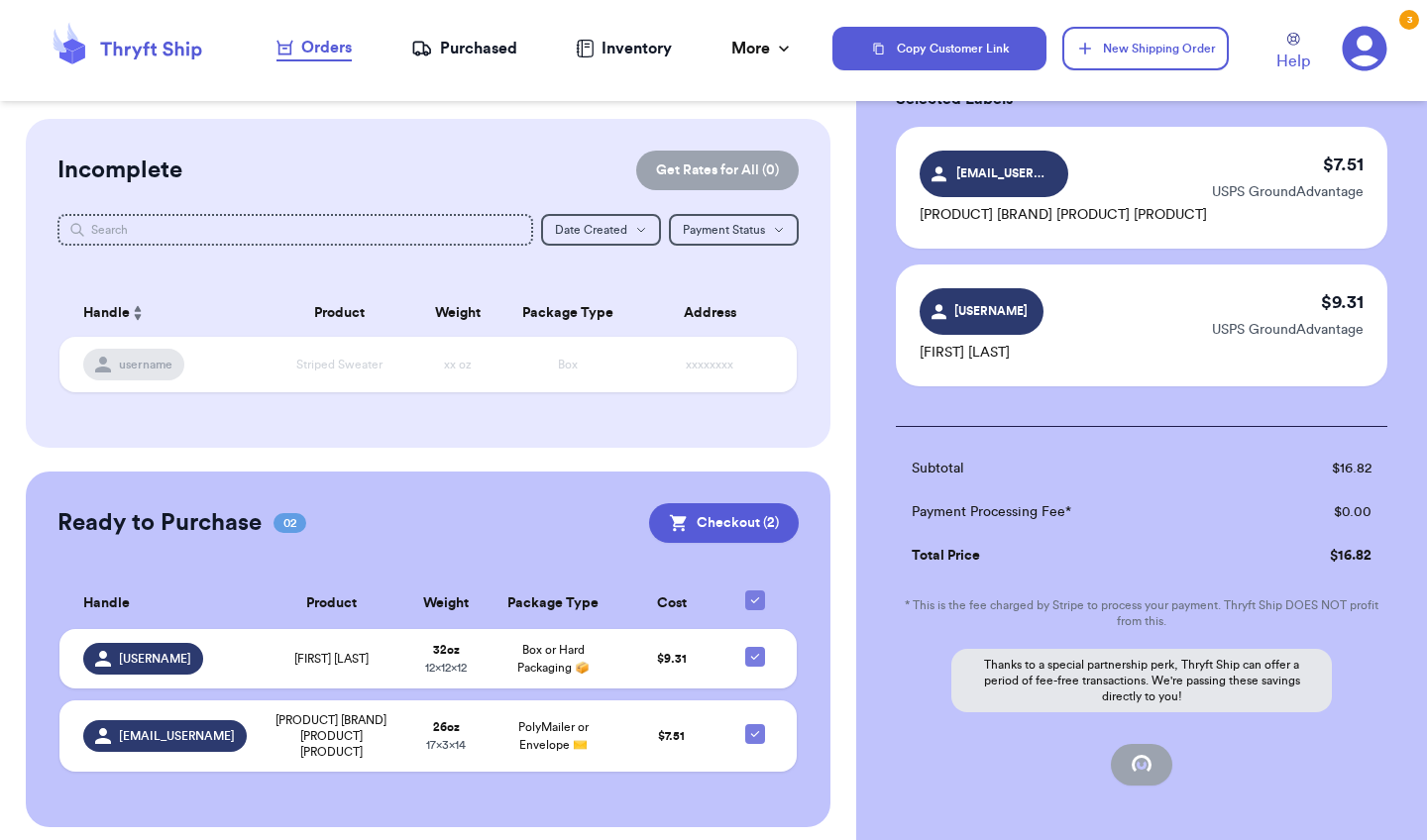 checkbox on "false" 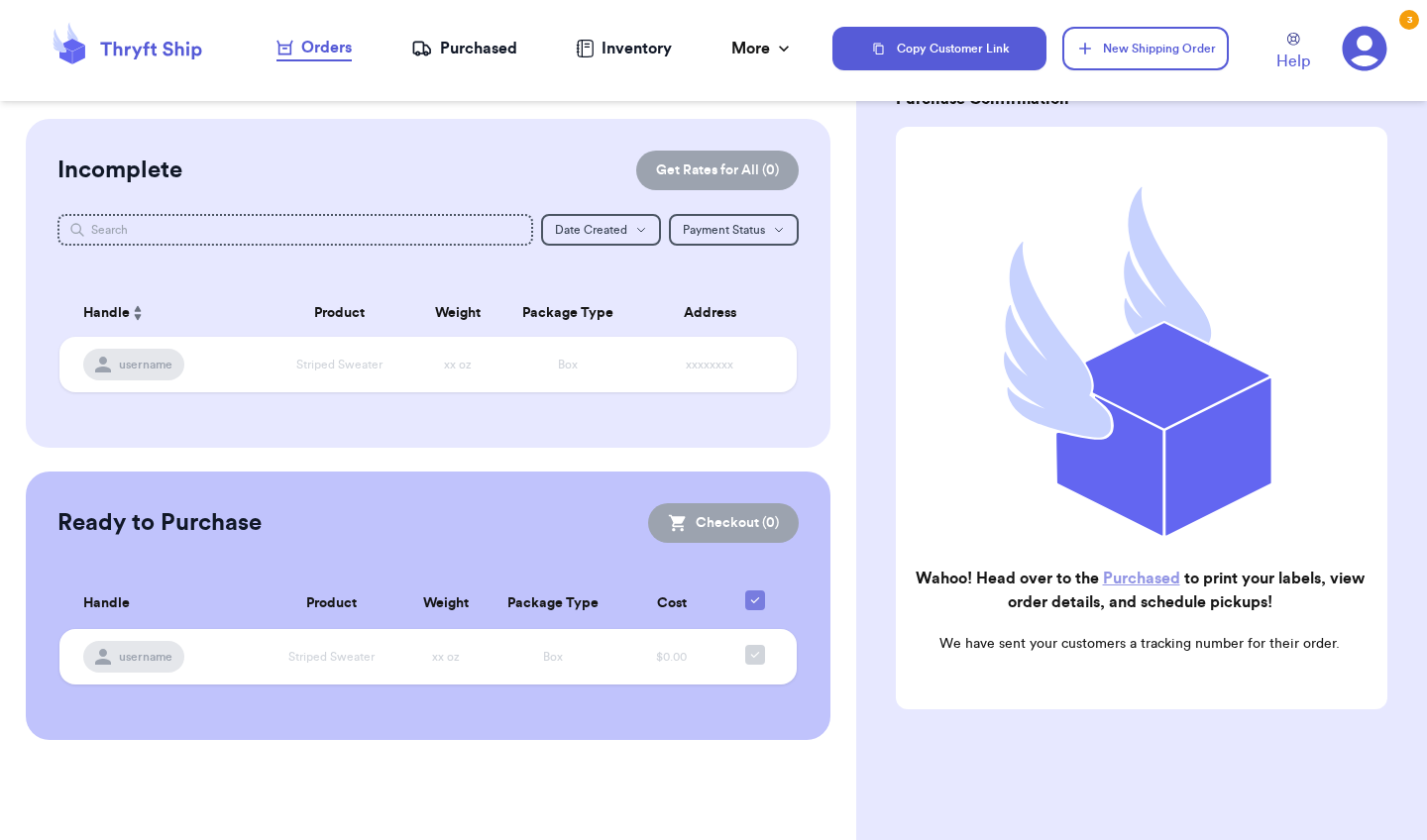 click on "Purchased" at bounding box center (464, 49) 